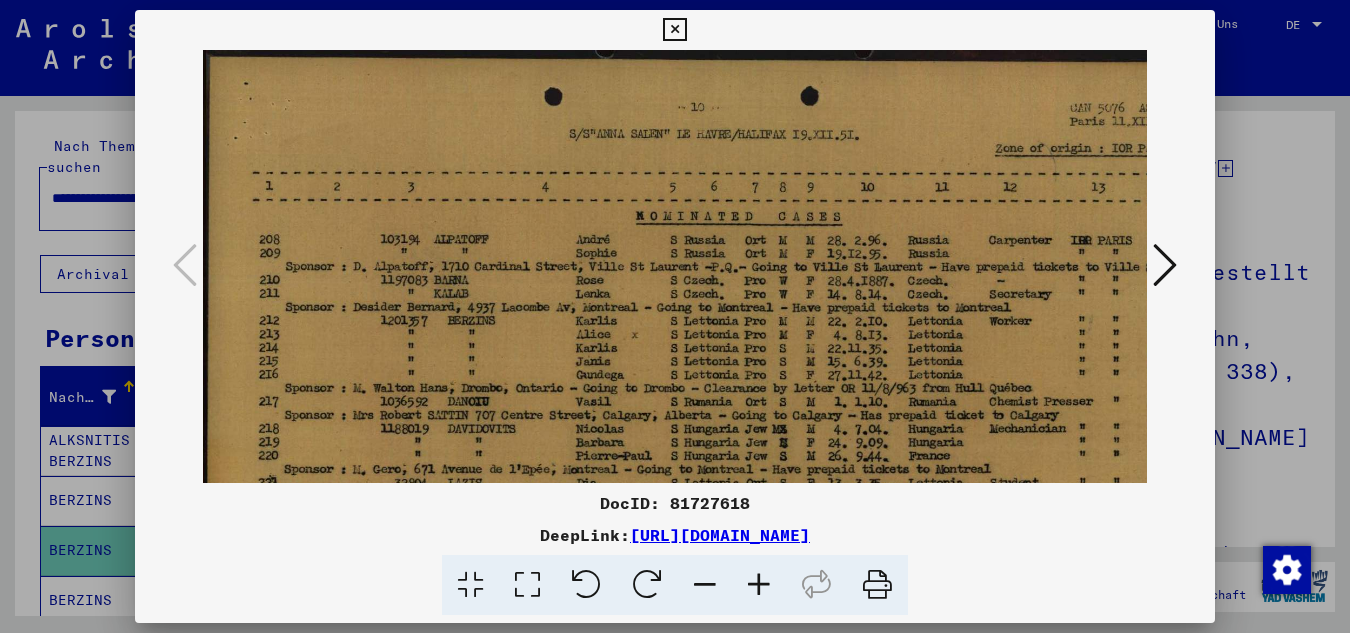 scroll, scrollTop: 0, scrollLeft: 0, axis: both 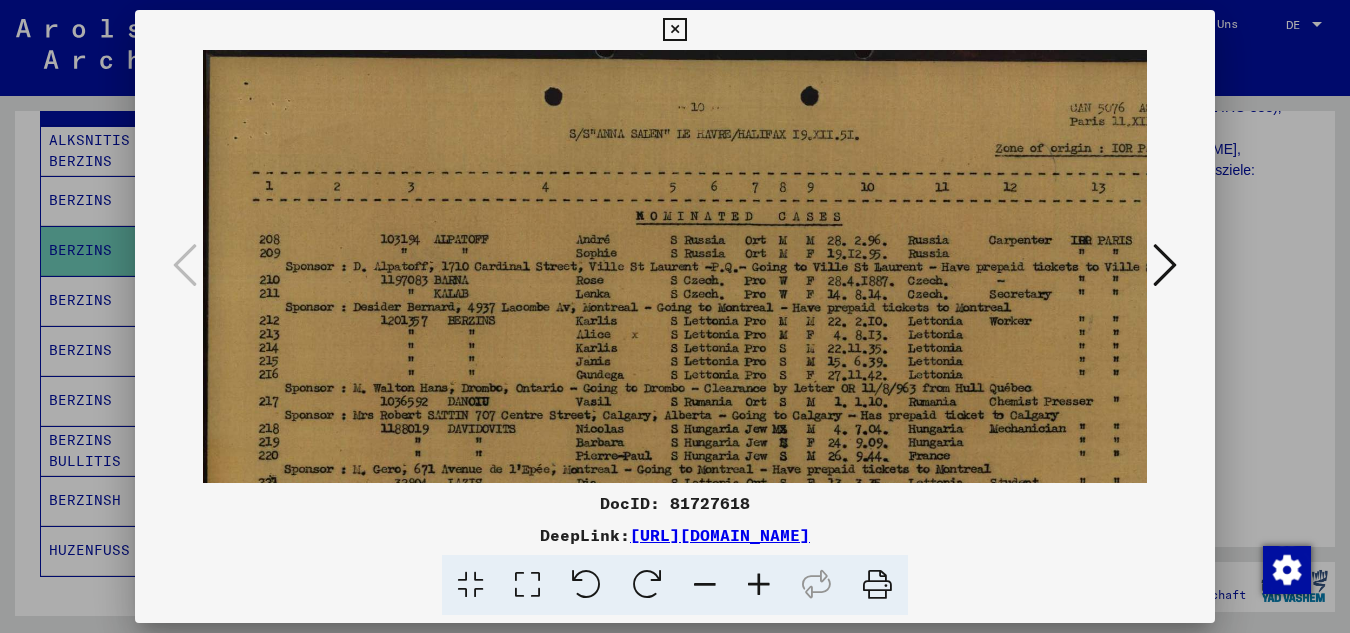 click at bounding box center [674, 30] 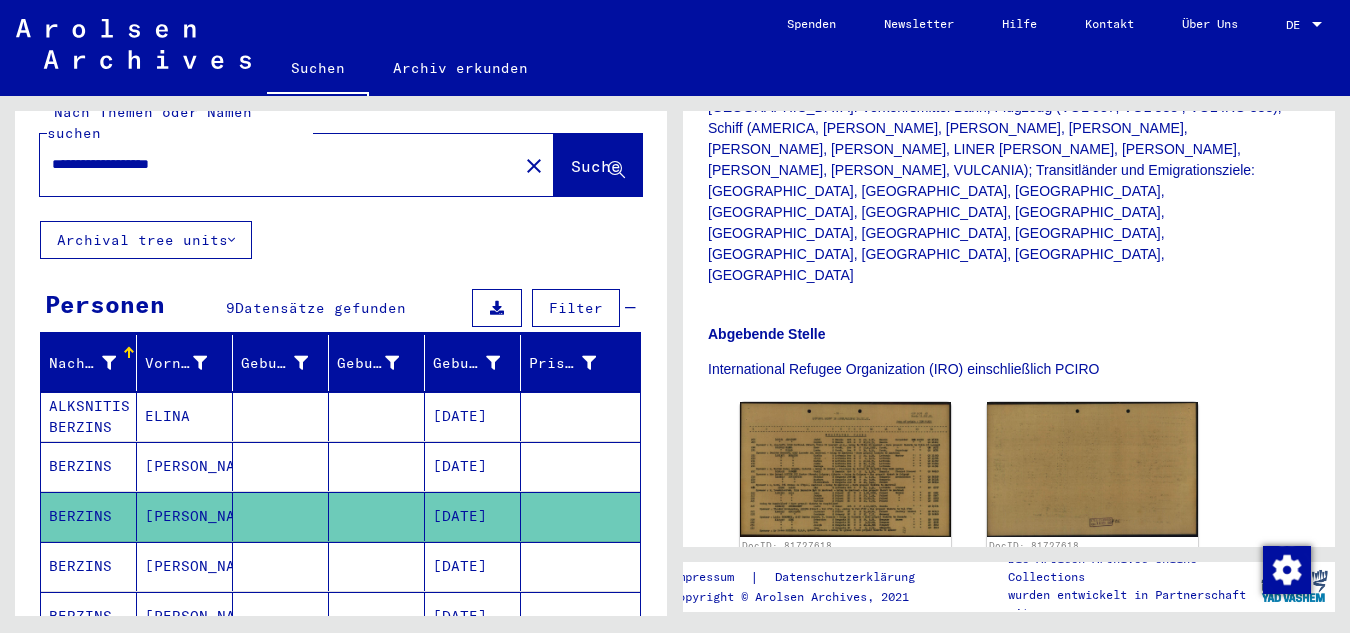 scroll, scrollTop: 0, scrollLeft: 0, axis: both 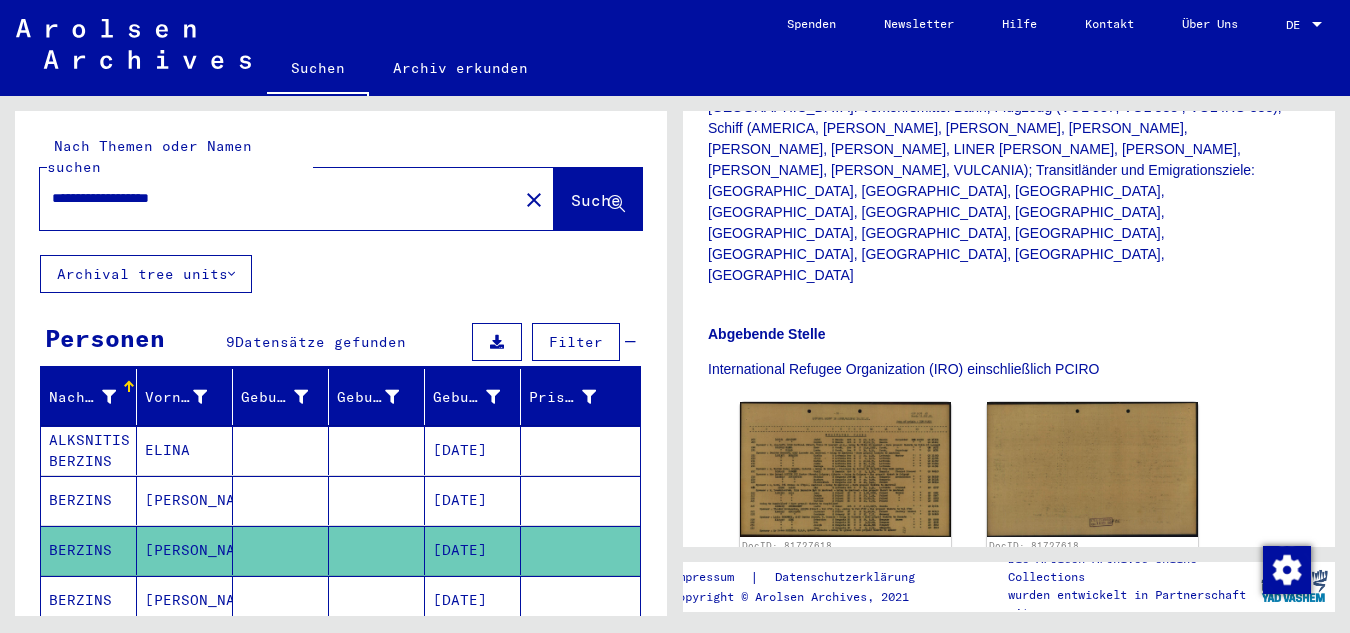 click on "**********" at bounding box center [279, 198] 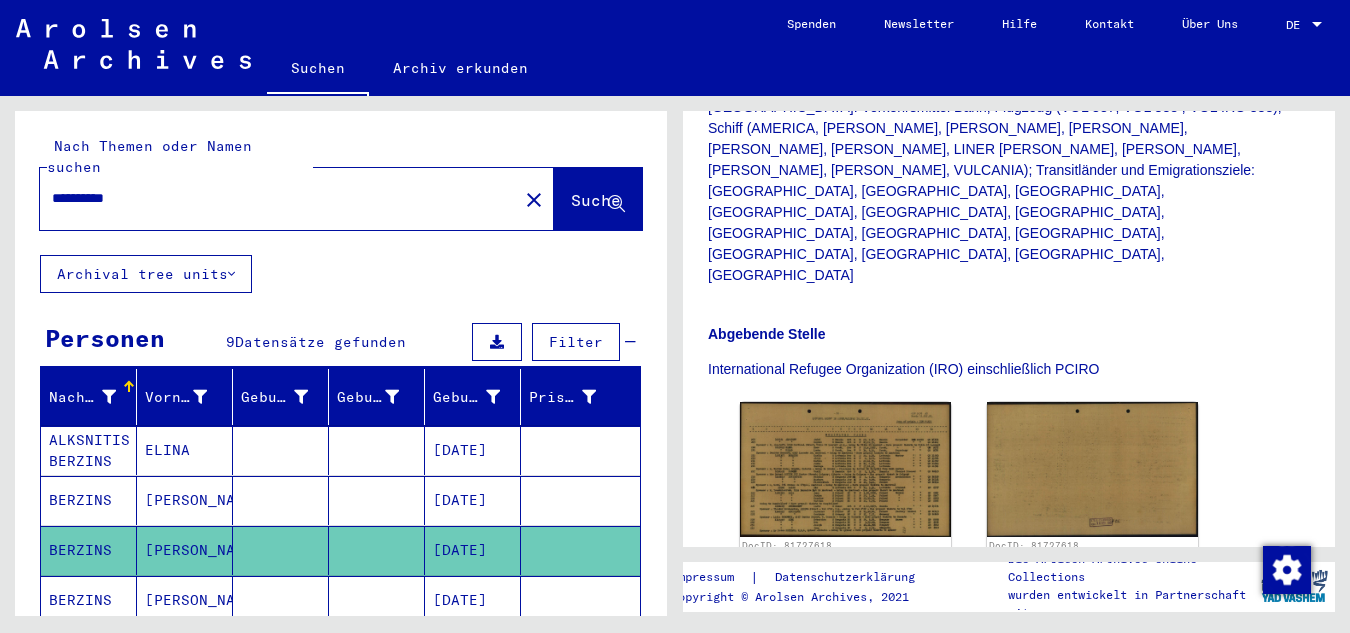 type on "**********" 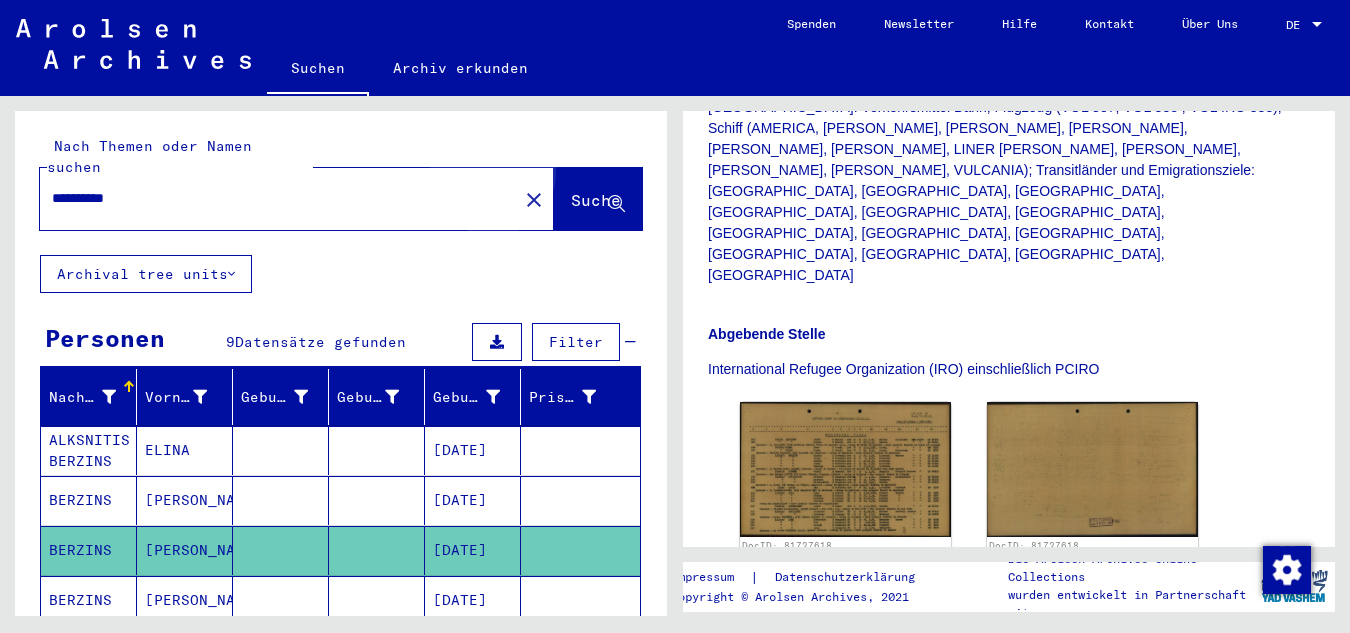 click on "Suche" 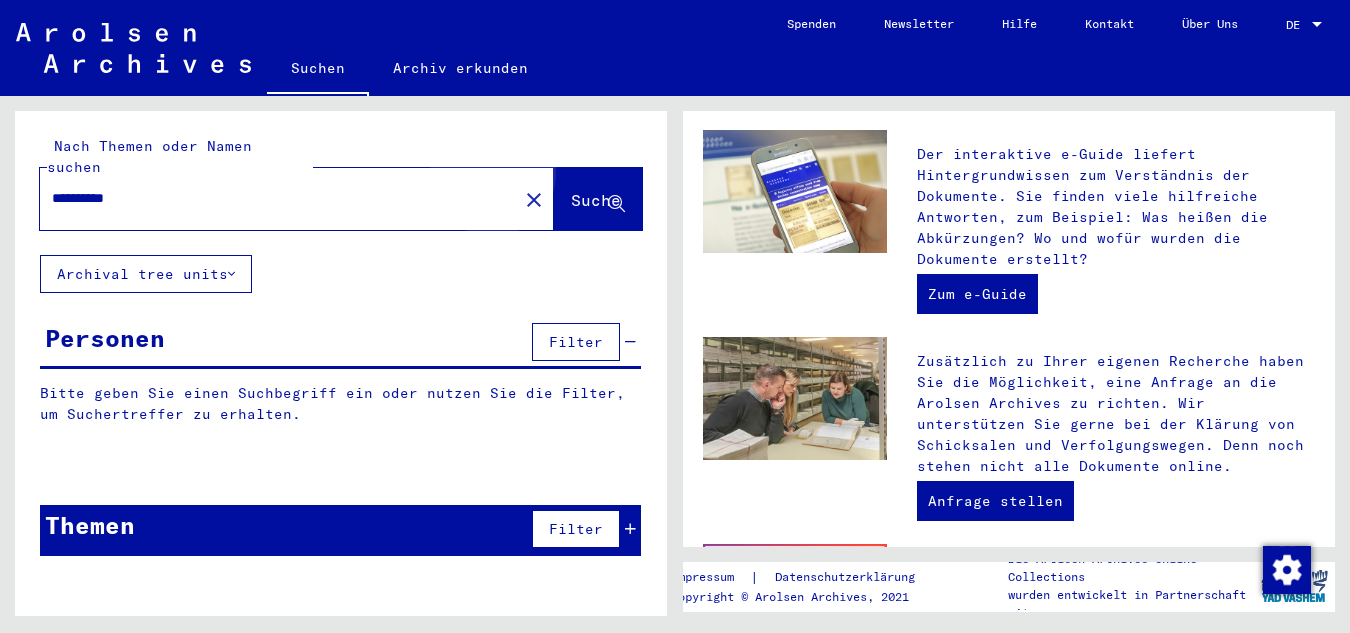scroll, scrollTop: 0, scrollLeft: 0, axis: both 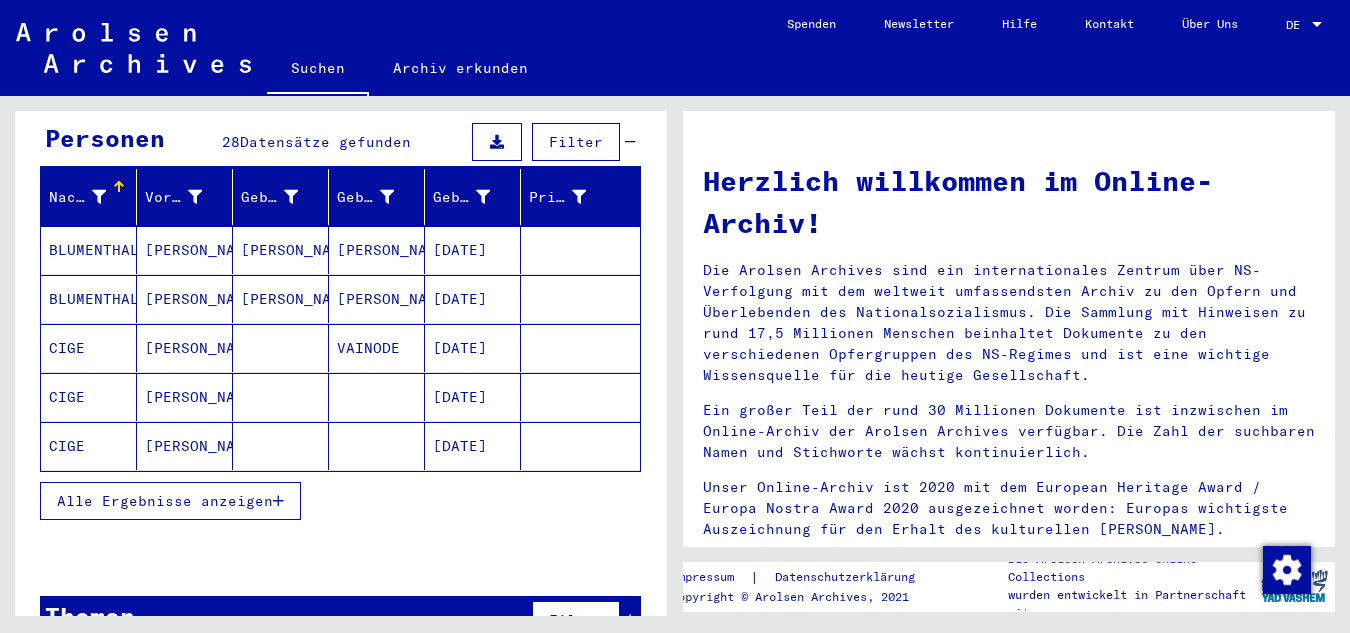 click on "Alle Ergebnisse anzeigen" at bounding box center [165, 501] 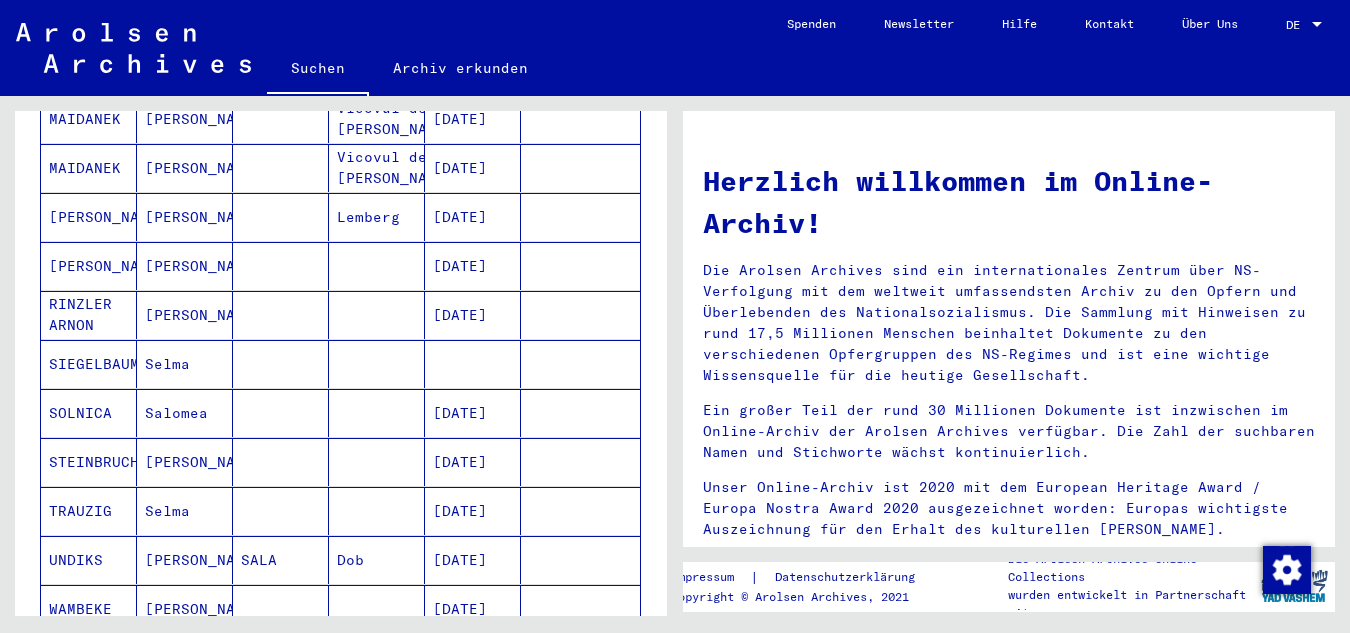 scroll, scrollTop: 1100, scrollLeft: 0, axis: vertical 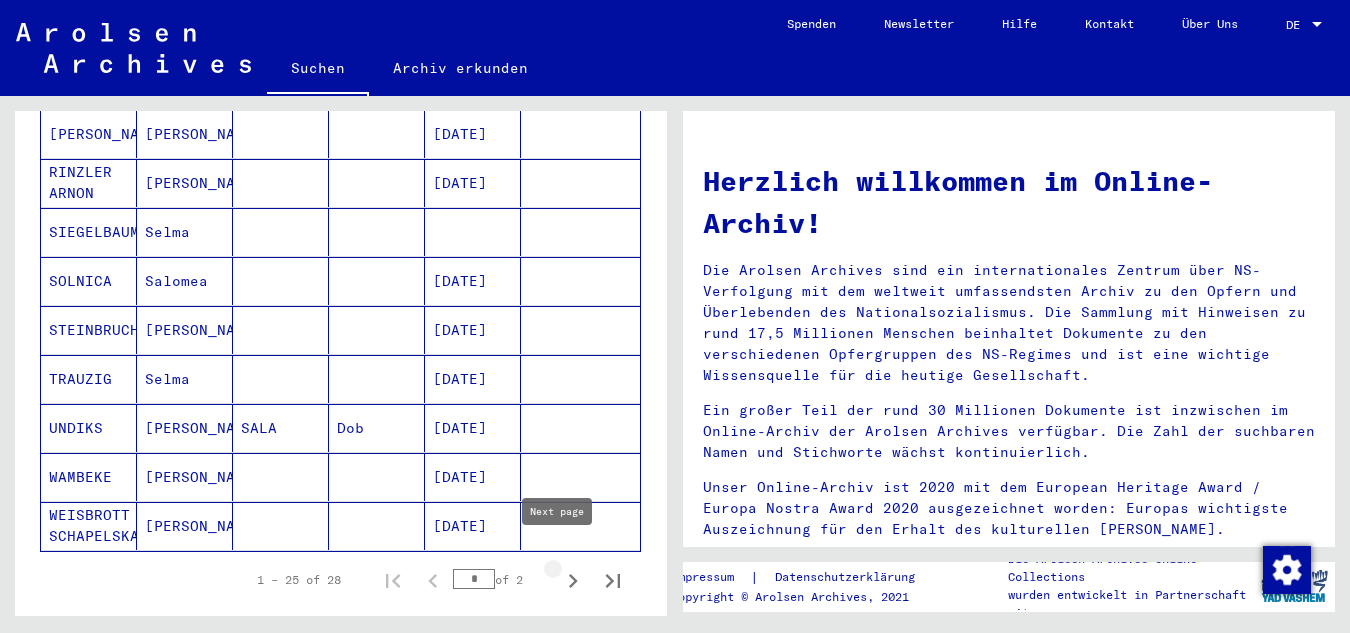 click 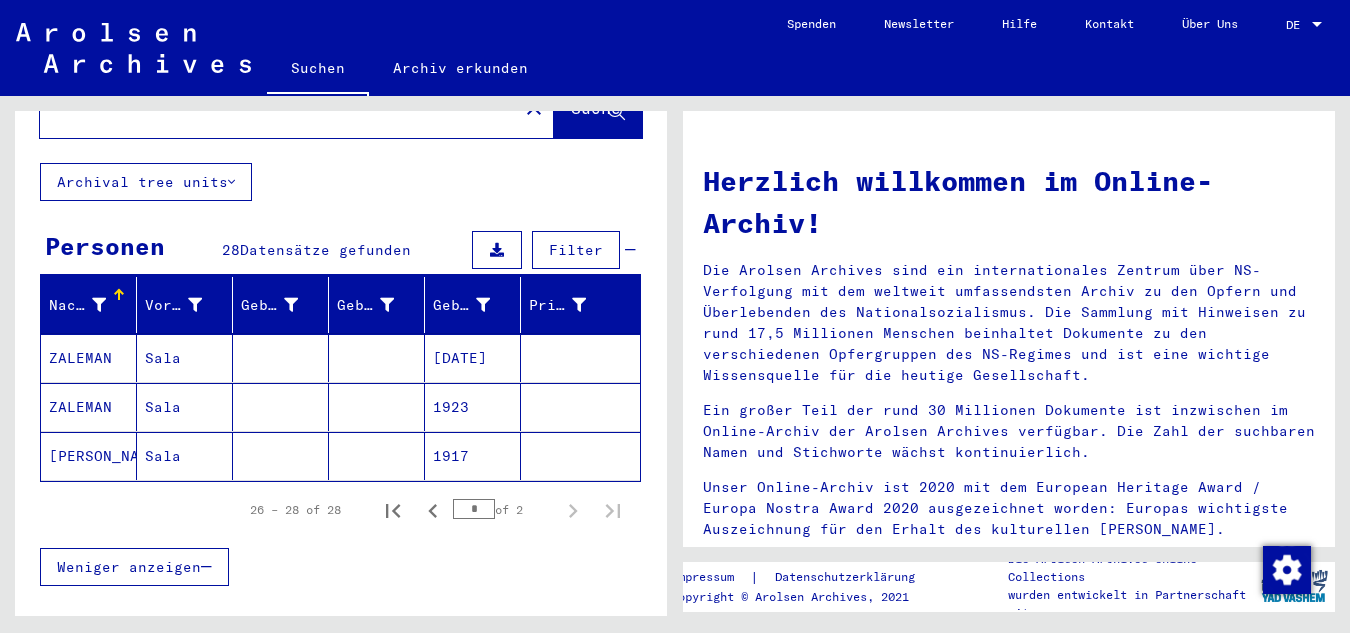 scroll, scrollTop: 0, scrollLeft: 0, axis: both 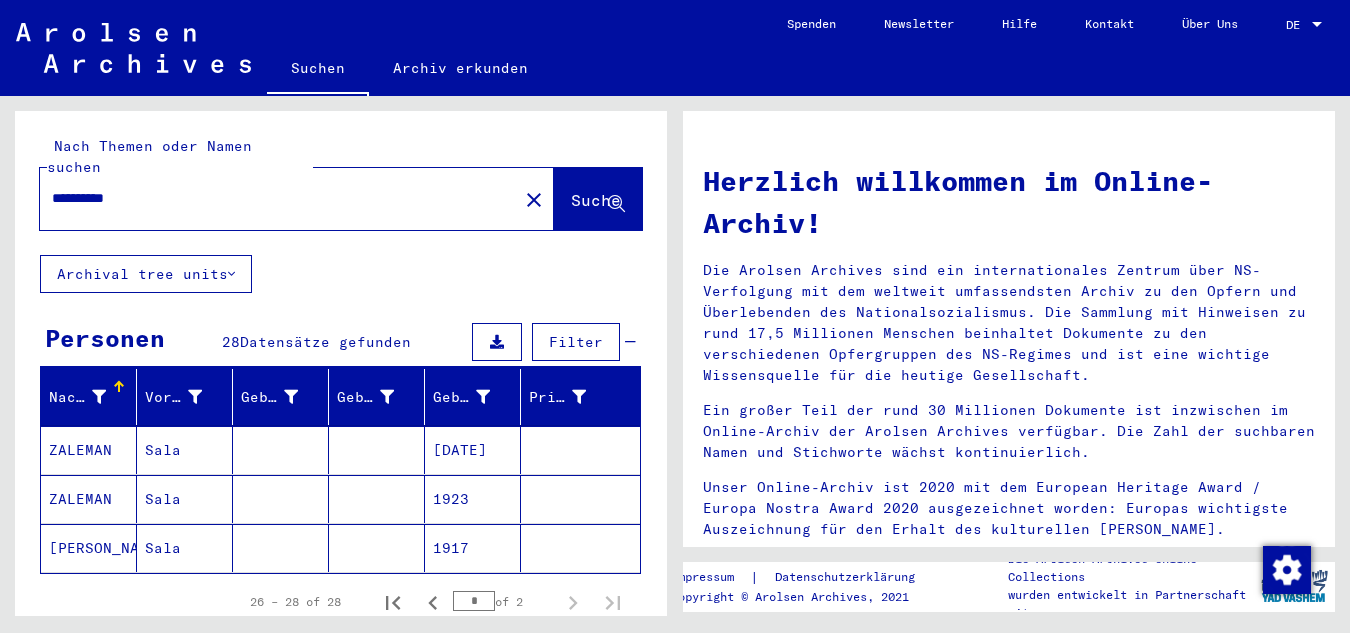 drag, startPoint x: 144, startPoint y: 180, endPoint x: 28, endPoint y: 168, distance: 116.61904 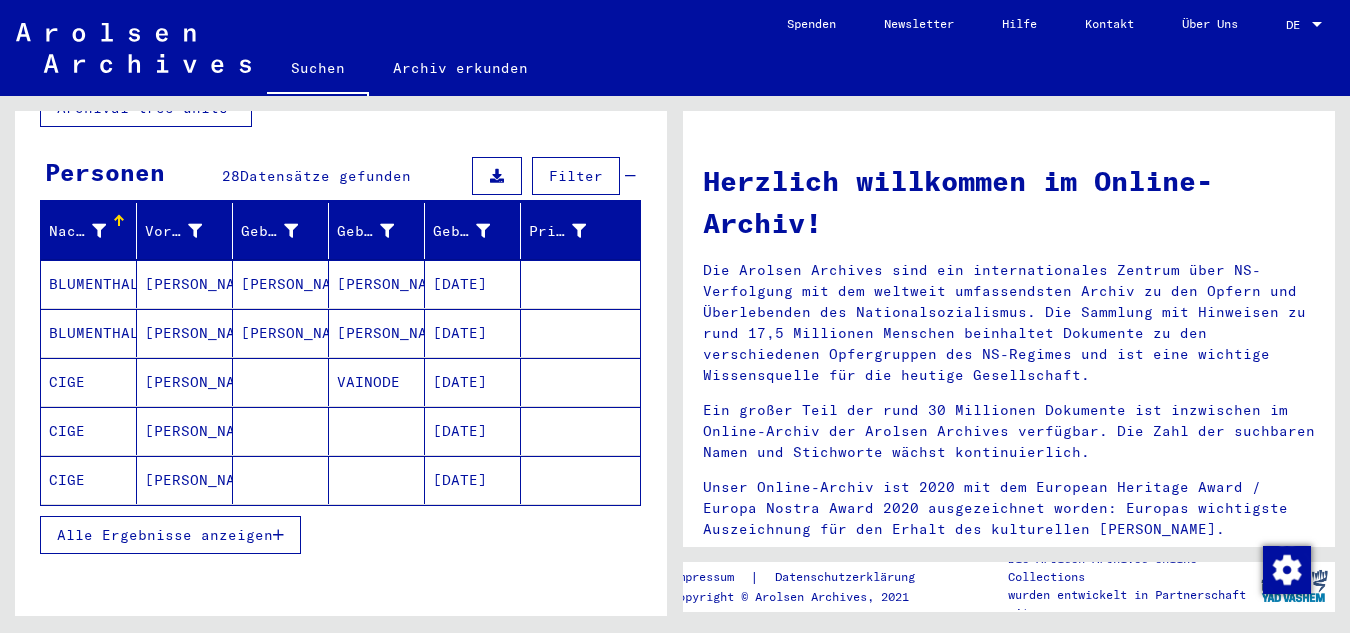 scroll, scrollTop: 200, scrollLeft: 0, axis: vertical 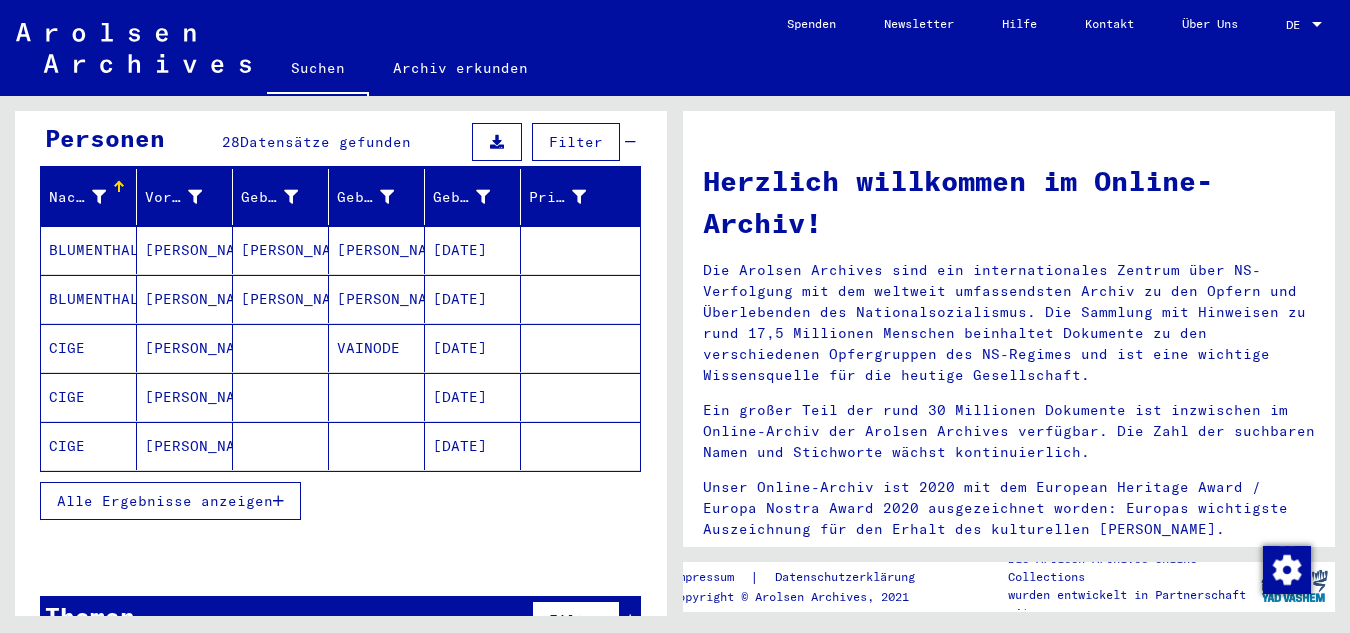 click on "Alle Ergebnisse anzeigen" at bounding box center (165, 501) 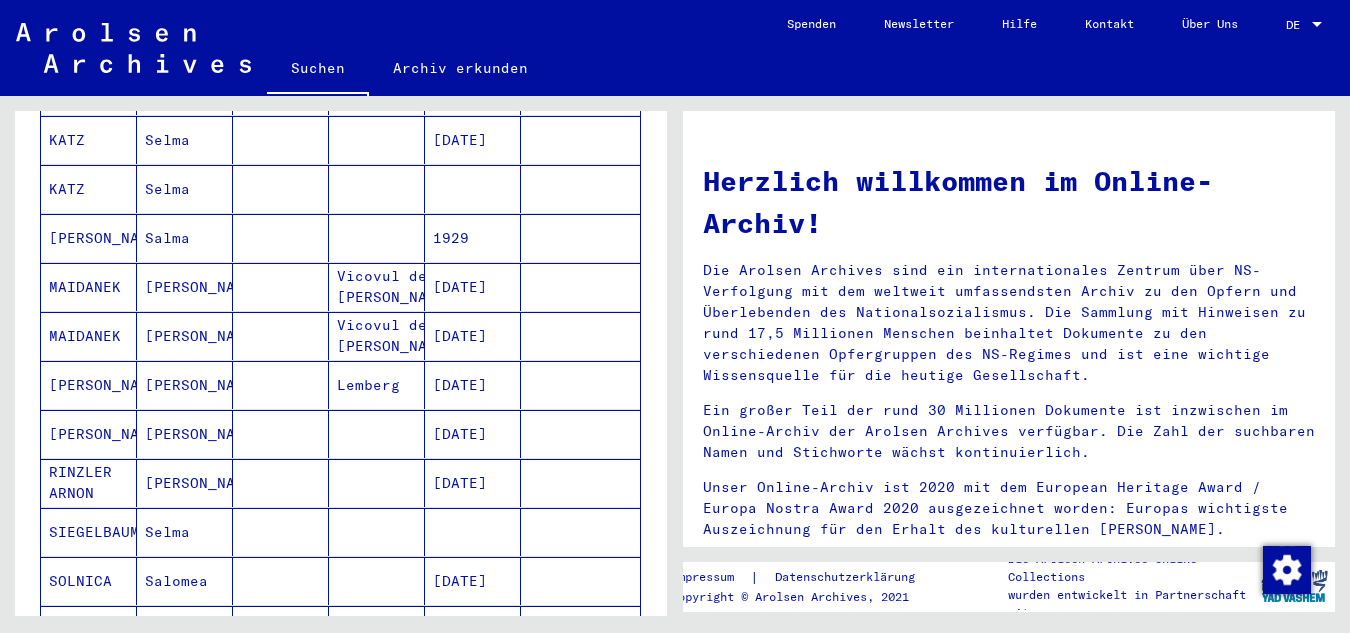 scroll, scrollTop: 1268, scrollLeft: 0, axis: vertical 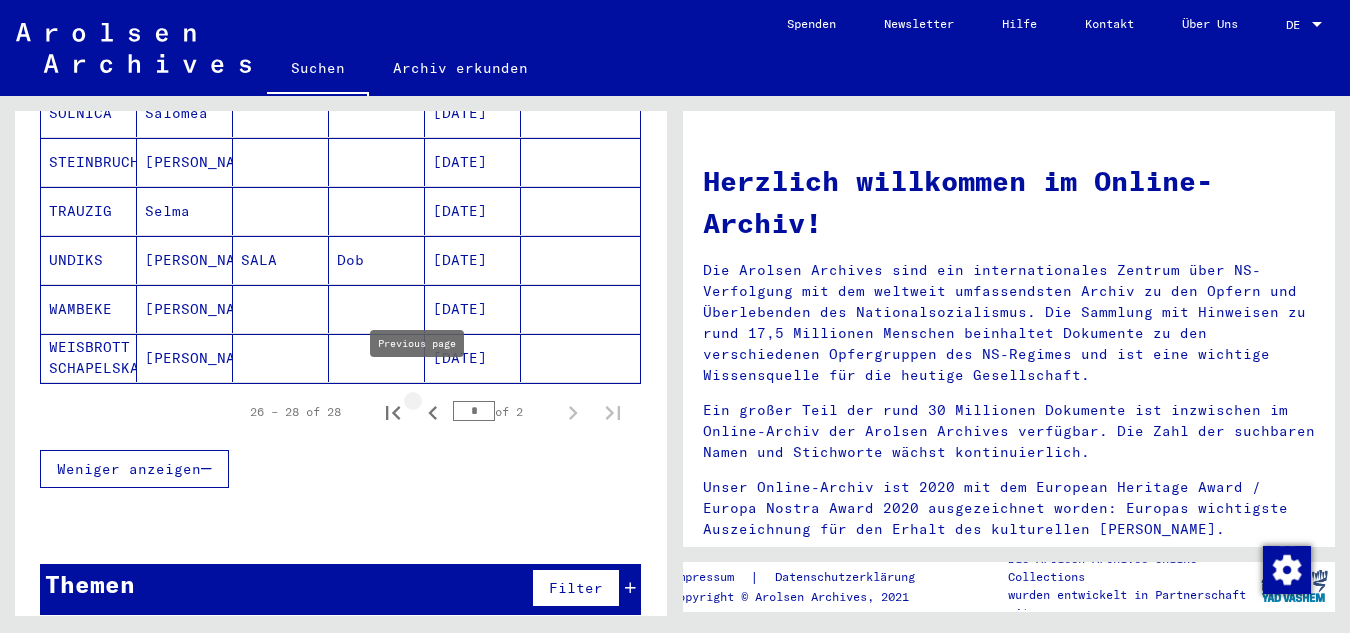 click 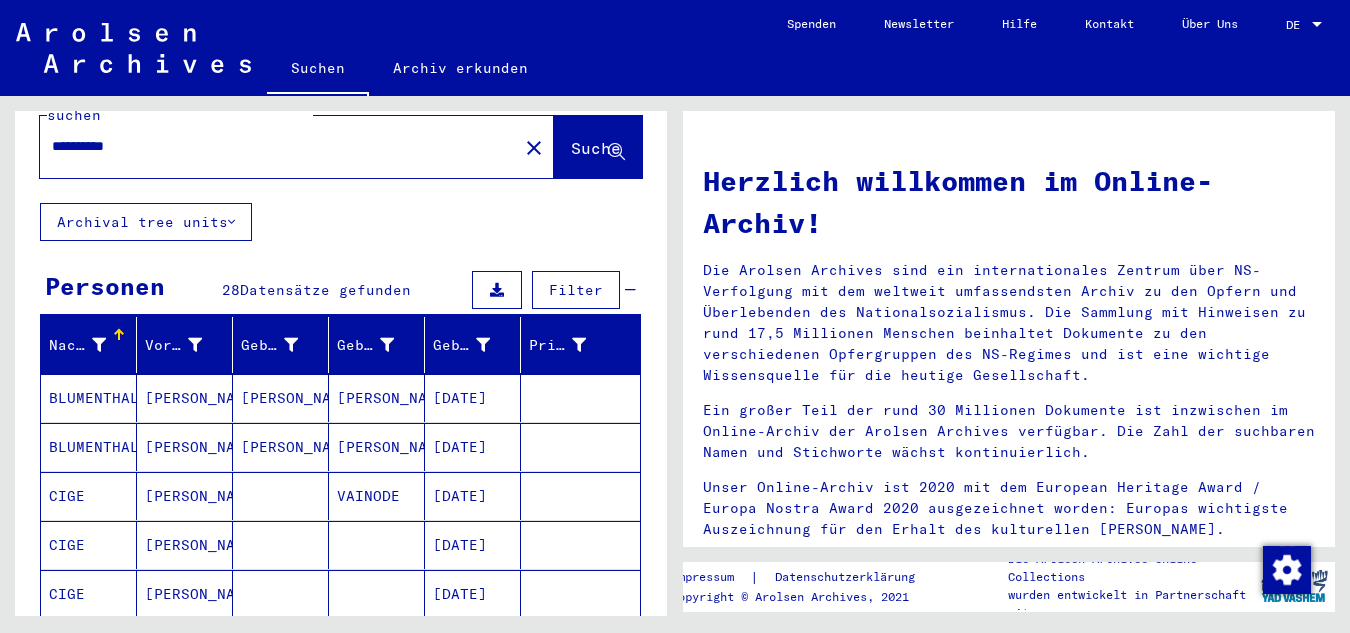 scroll, scrollTop: 0, scrollLeft: 0, axis: both 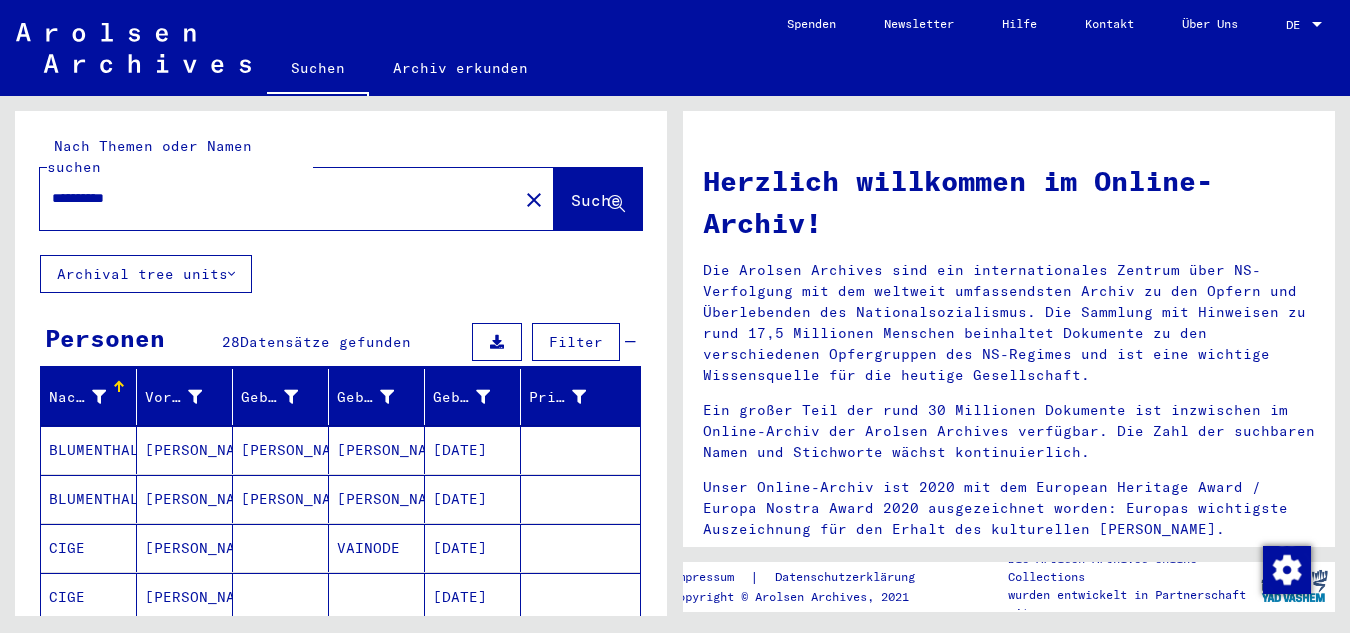 drag, startPoint x: 140, startPoint y: 175, endPoint x: 102, endPoint y: 170, distance: 38.327538 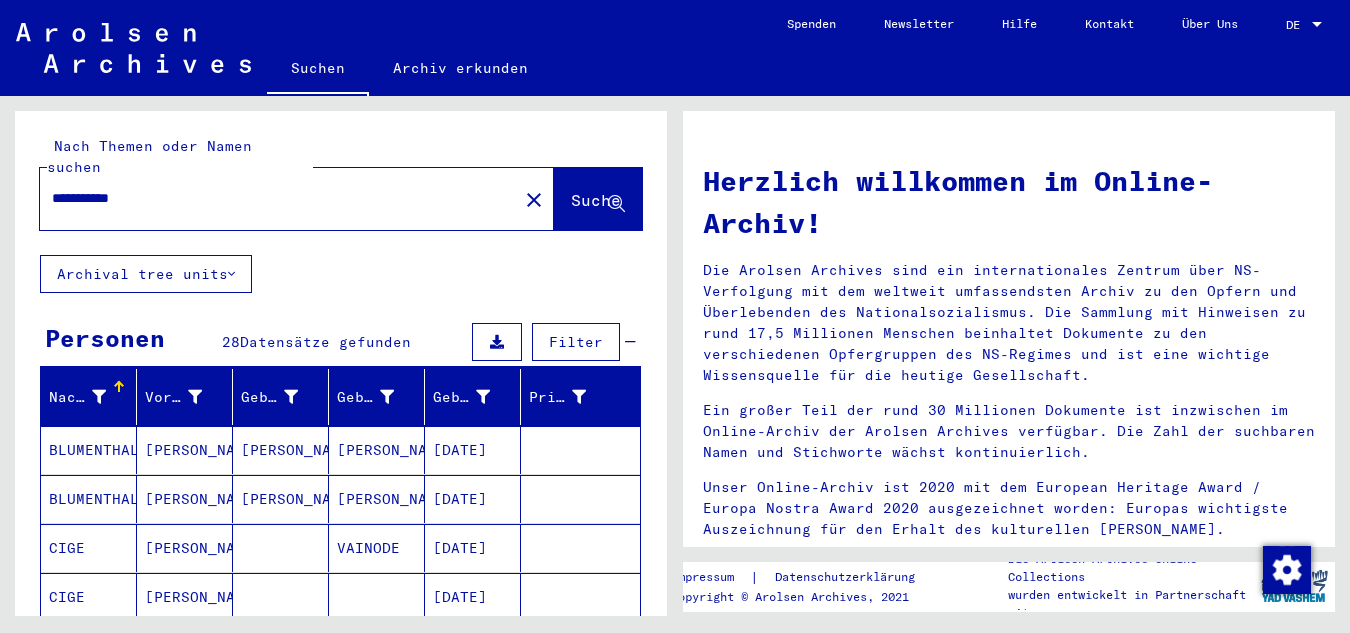 click on "Suche" 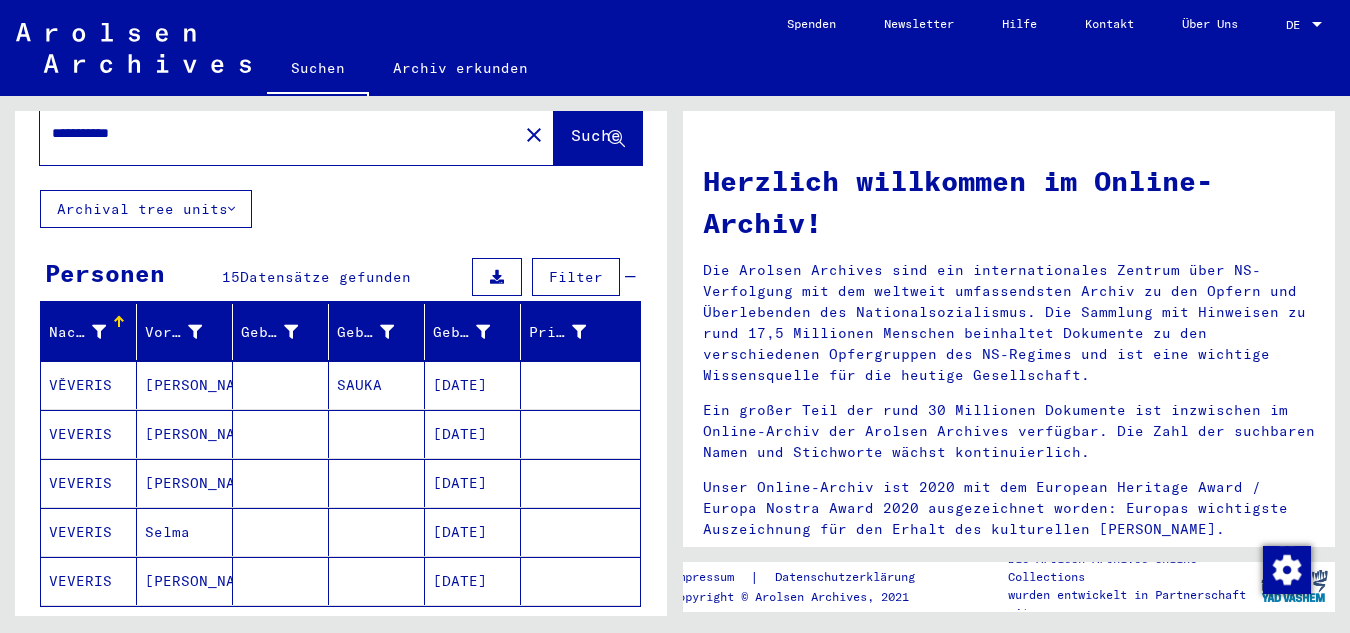 scroll, scrollTop: 100, scrollLeft: 0, axis: vertical 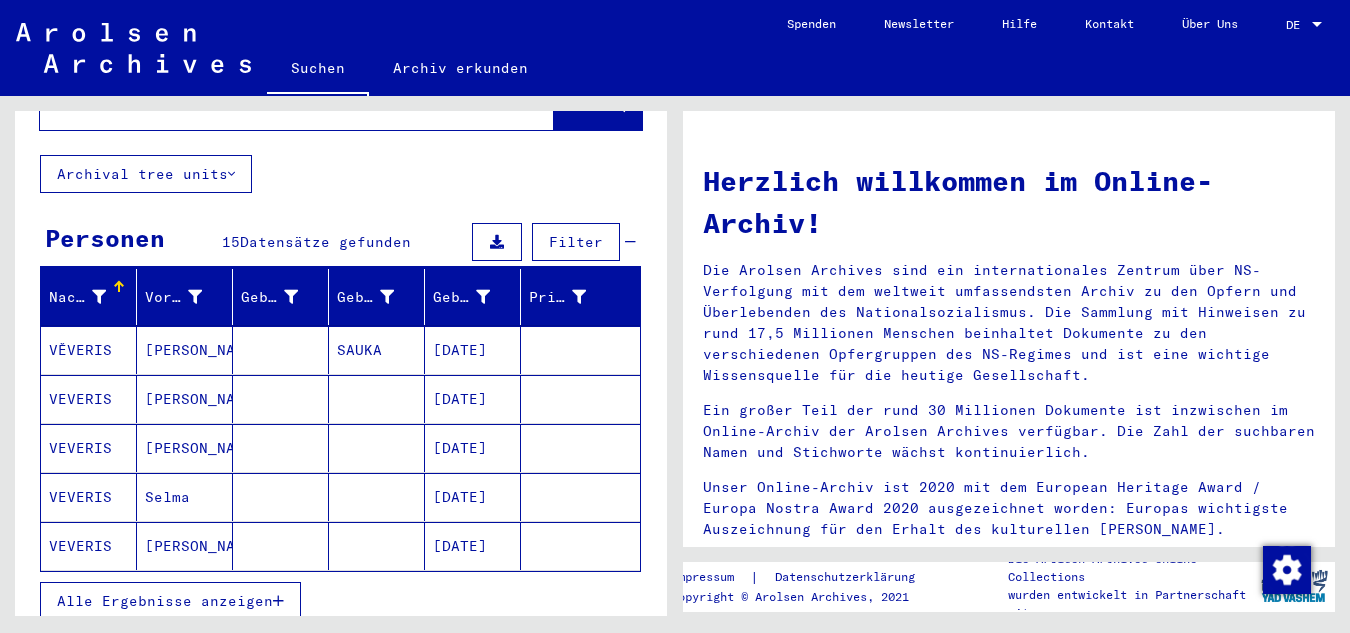 click on "Alle Ergebnisse anzeigen" at bounding box center (165, 601) 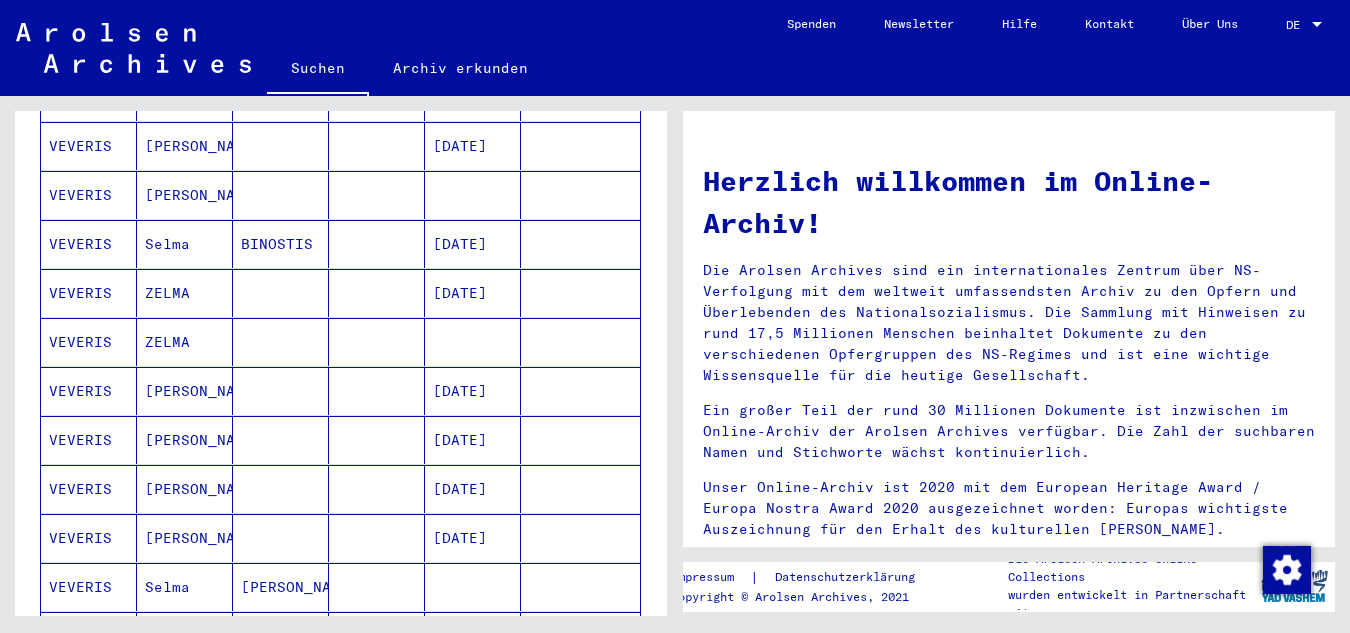scroll, scrollTop: 600, scrollLeft: 0, axis: vertical 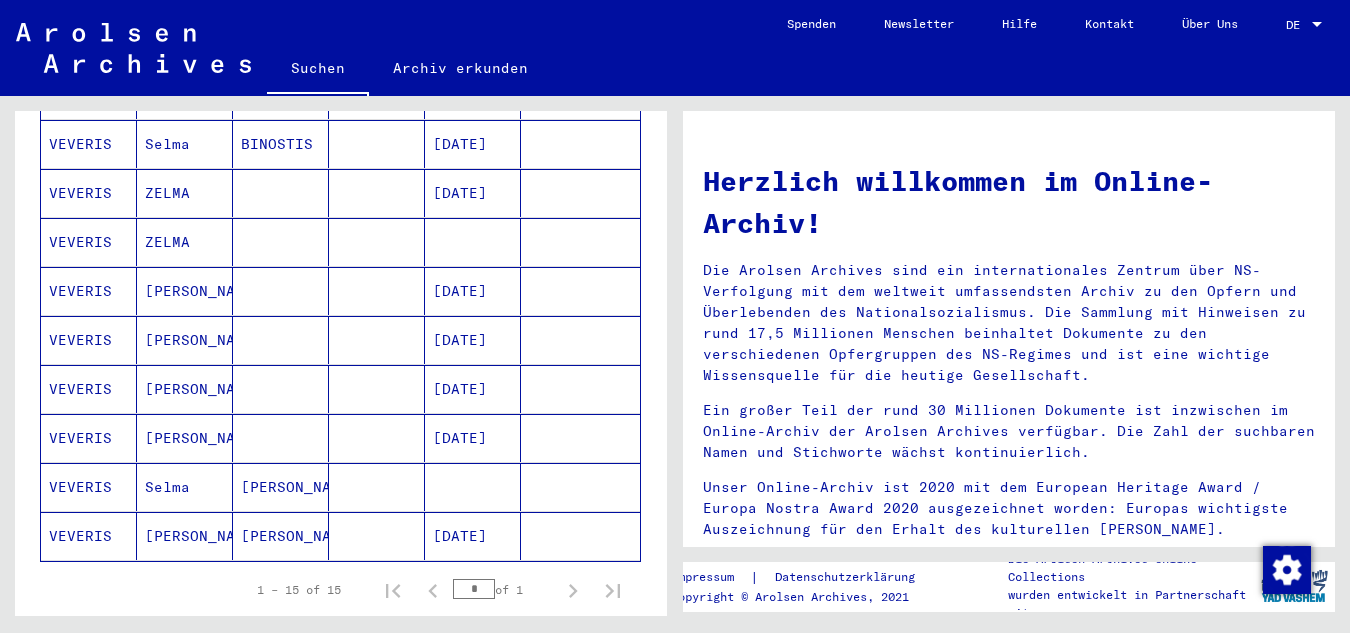 click on "VEVERIS" at bounding box center [89, 487] 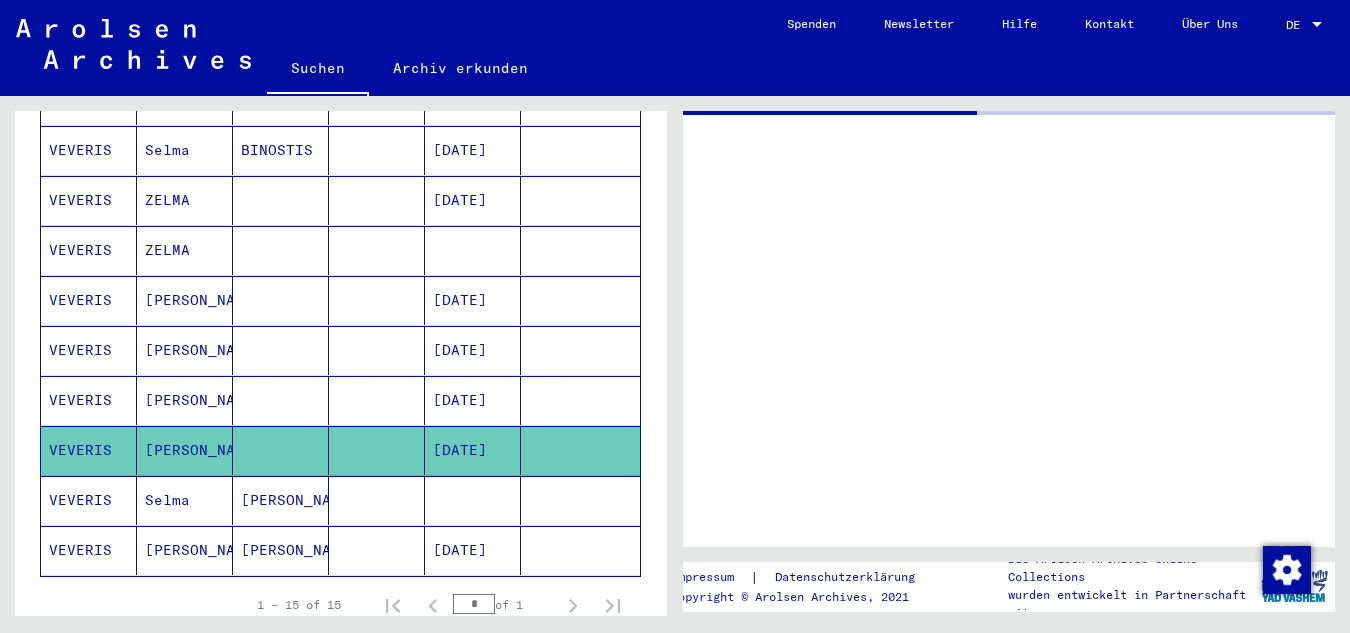 scroll, scrollTop: 606, scrollLeft: 0, axis: vertical 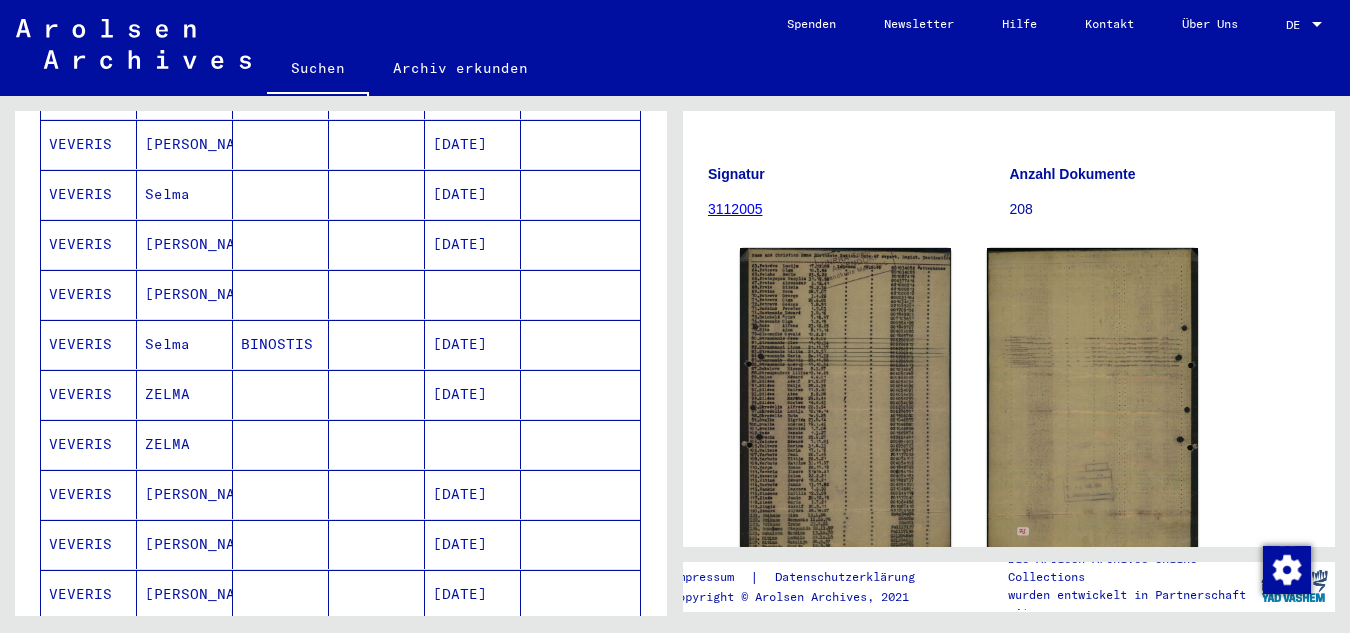 click on "VEVERIS" at bounding box center [89, 394] 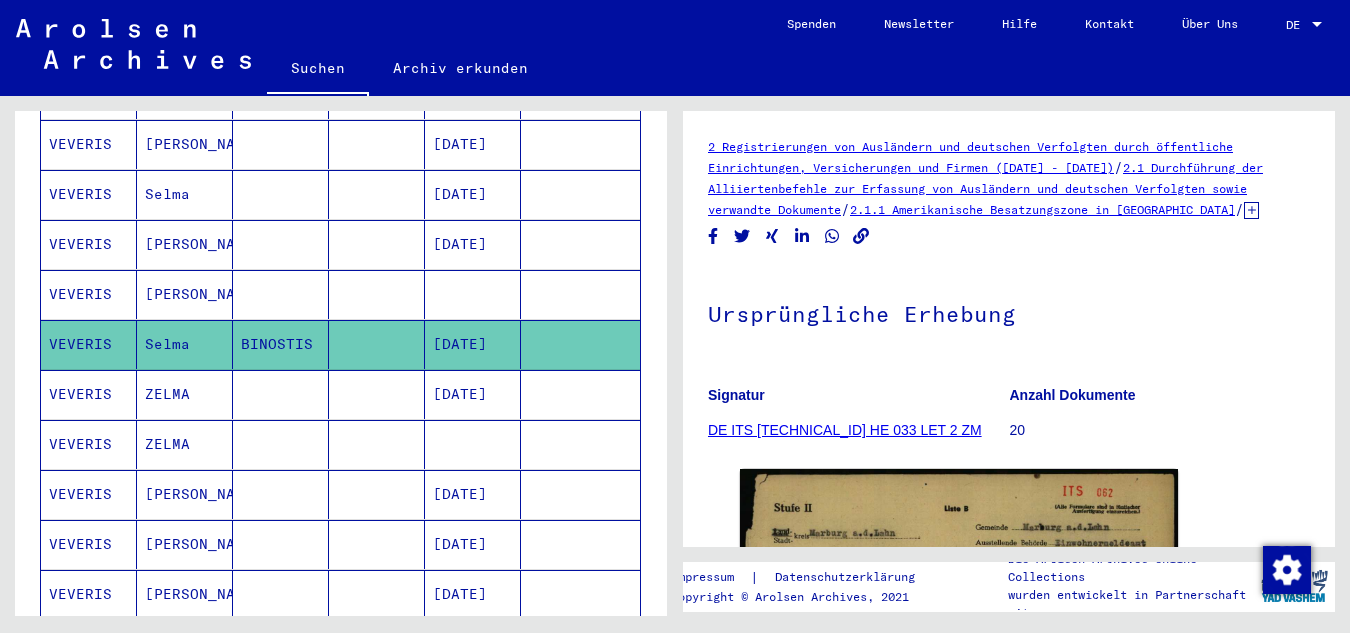 scroll, scrollTop: 0, scrollLeft: 0, axis: both 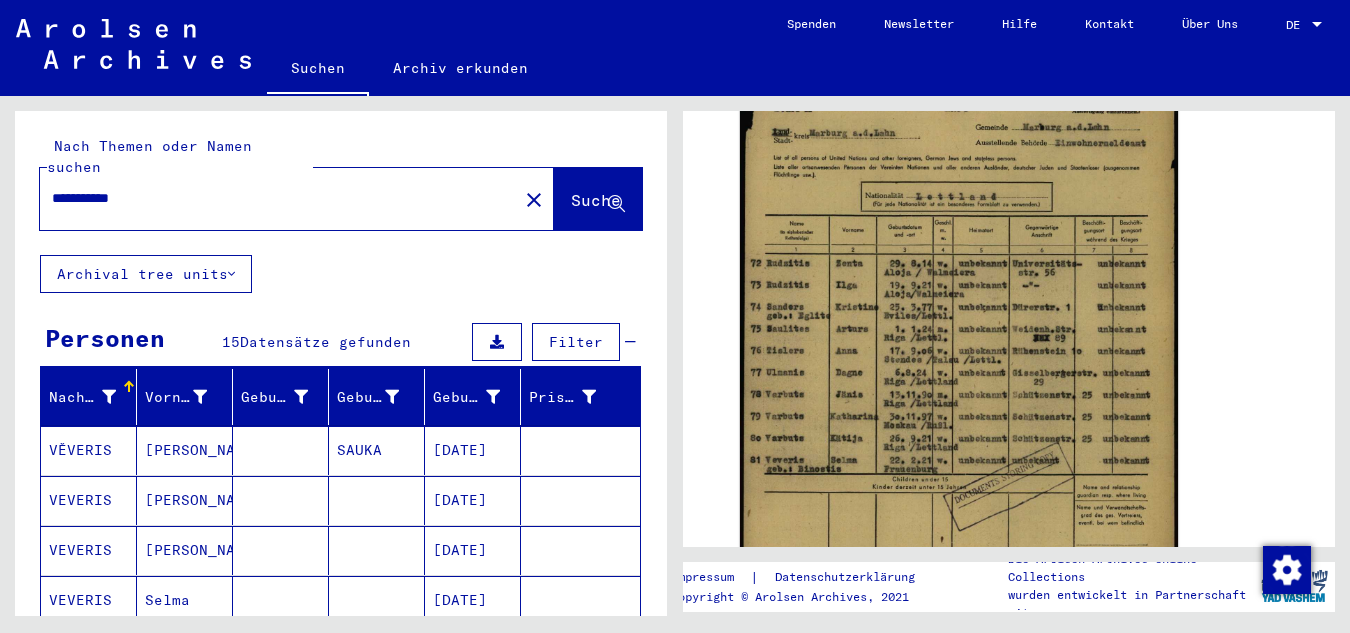 click on "**********" at bounding box center [279, 198] 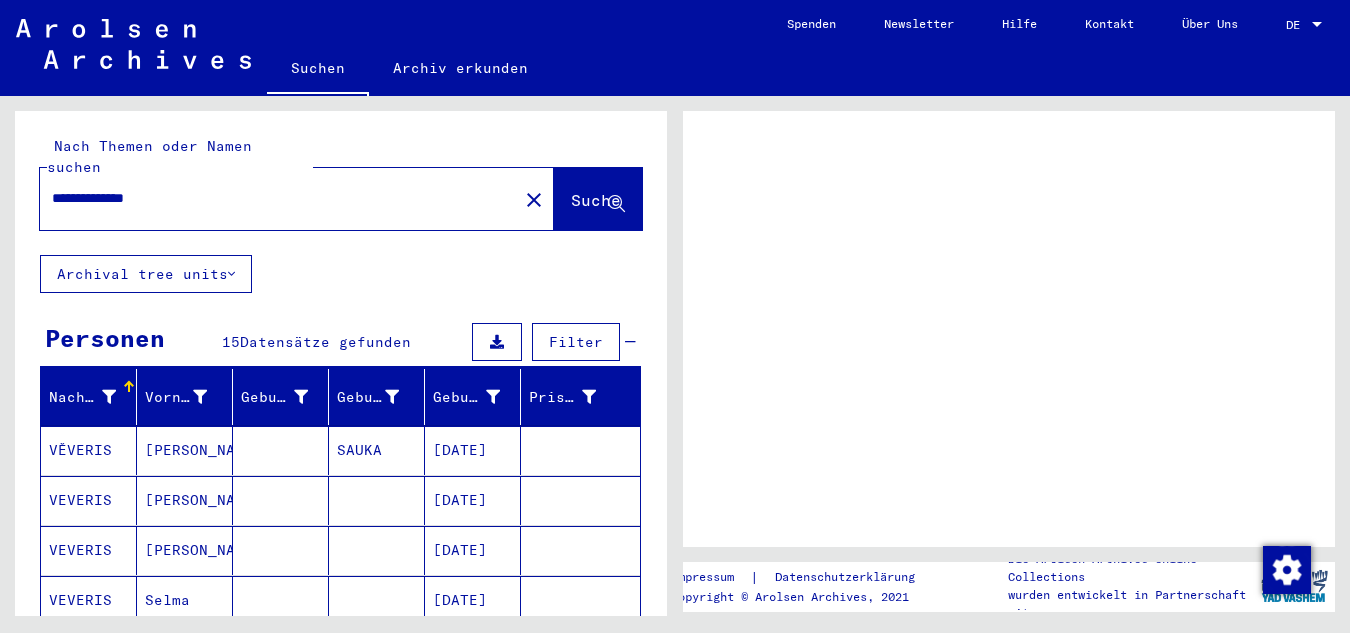 scroll, scrollTop: 0, scrollLeft: 0, axis: both 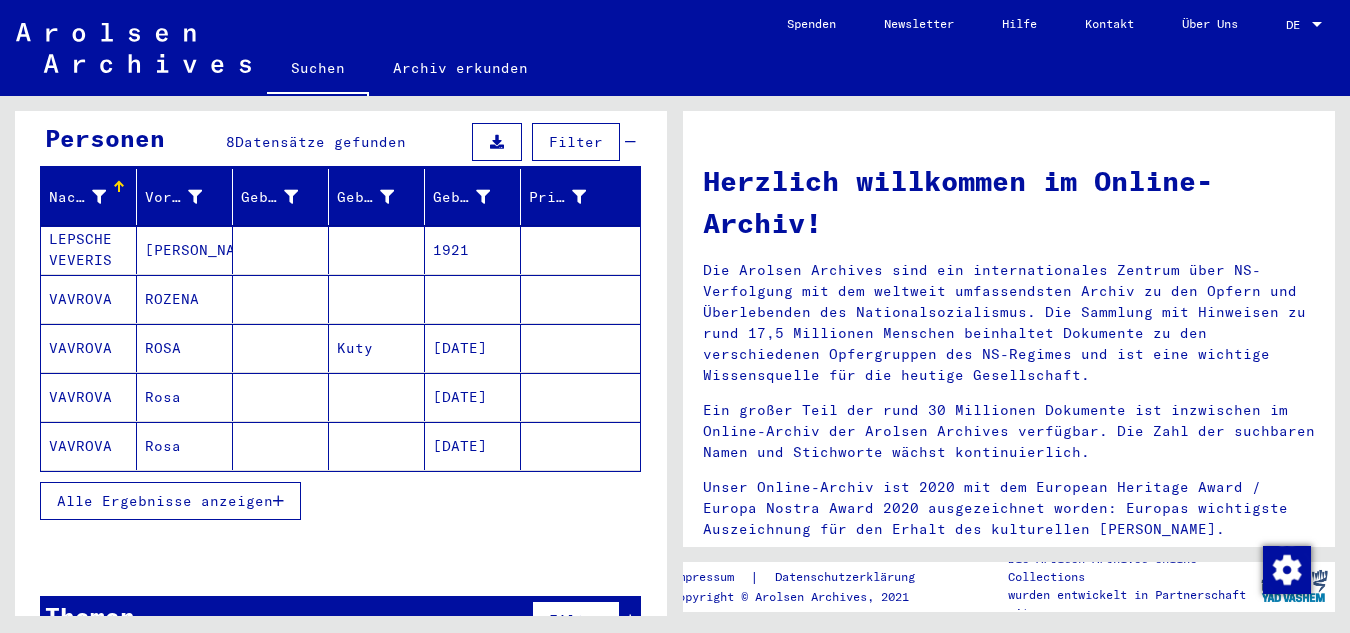click on "Alle Ergebnisse anzeigen" at bounding box center [165, 501] 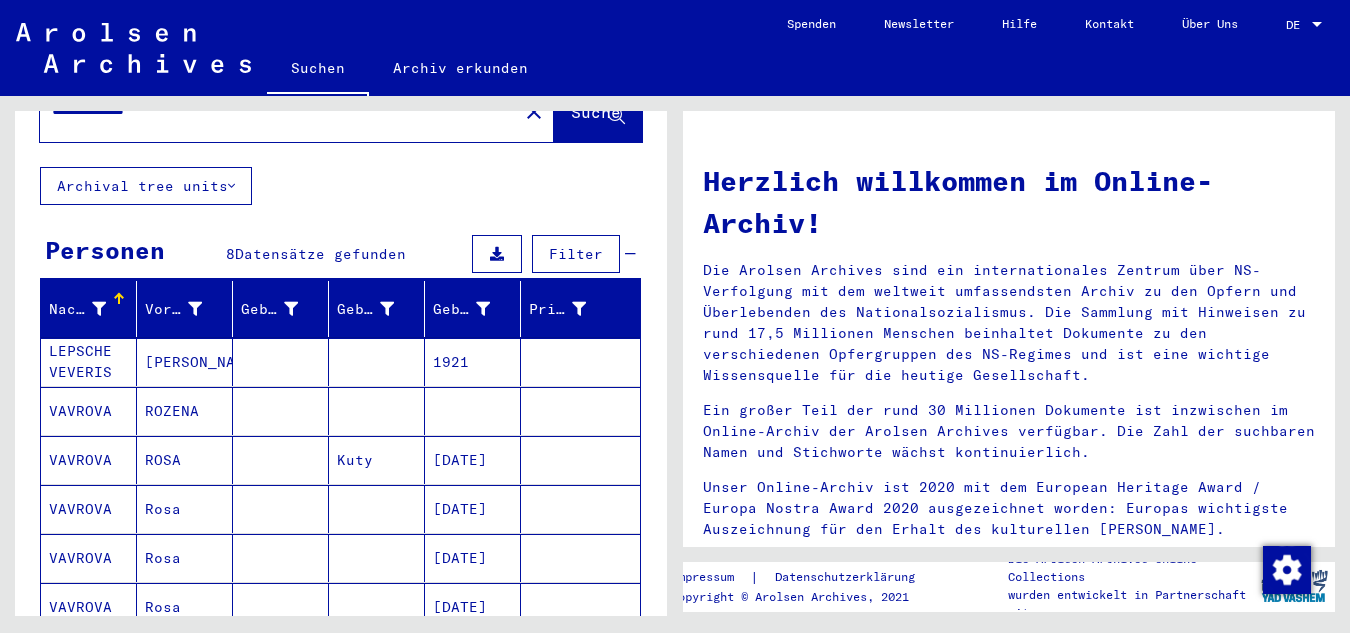 scroll, scrollTop: 0, scrollLeft: 0, axis: both 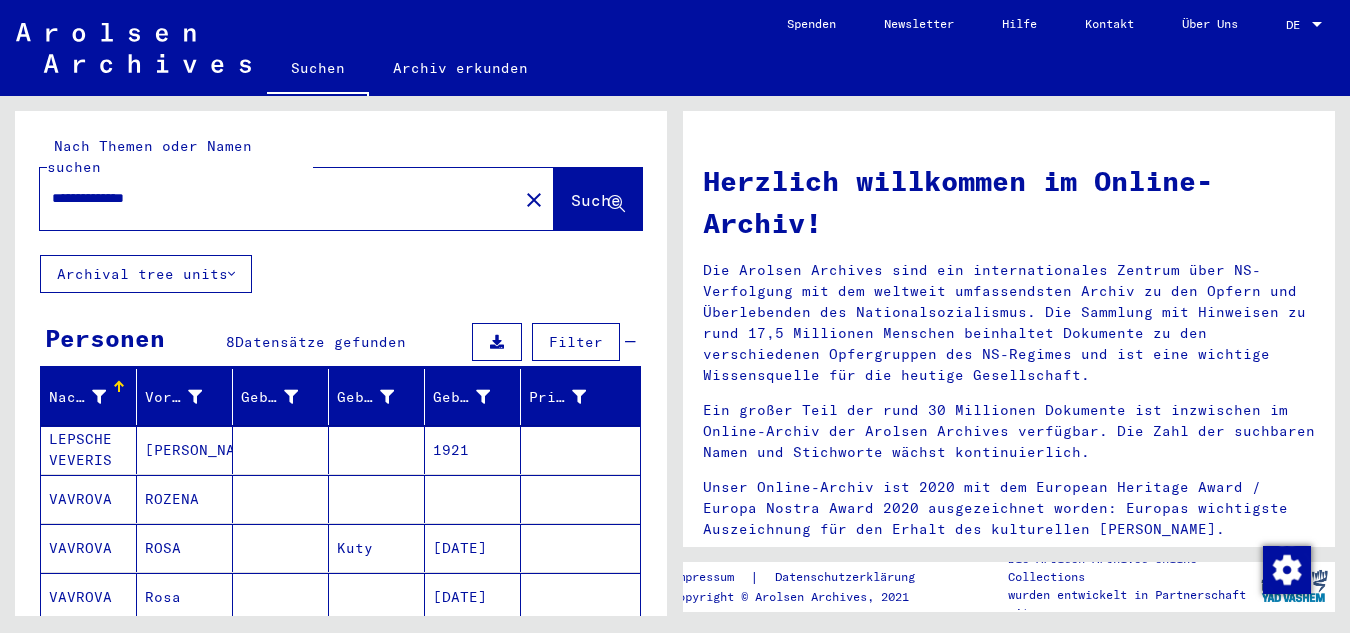 drag, startPoint x: 178, startPoint y: 174, endPoint x: 131, endPoint y: 176, distance: 47.042534 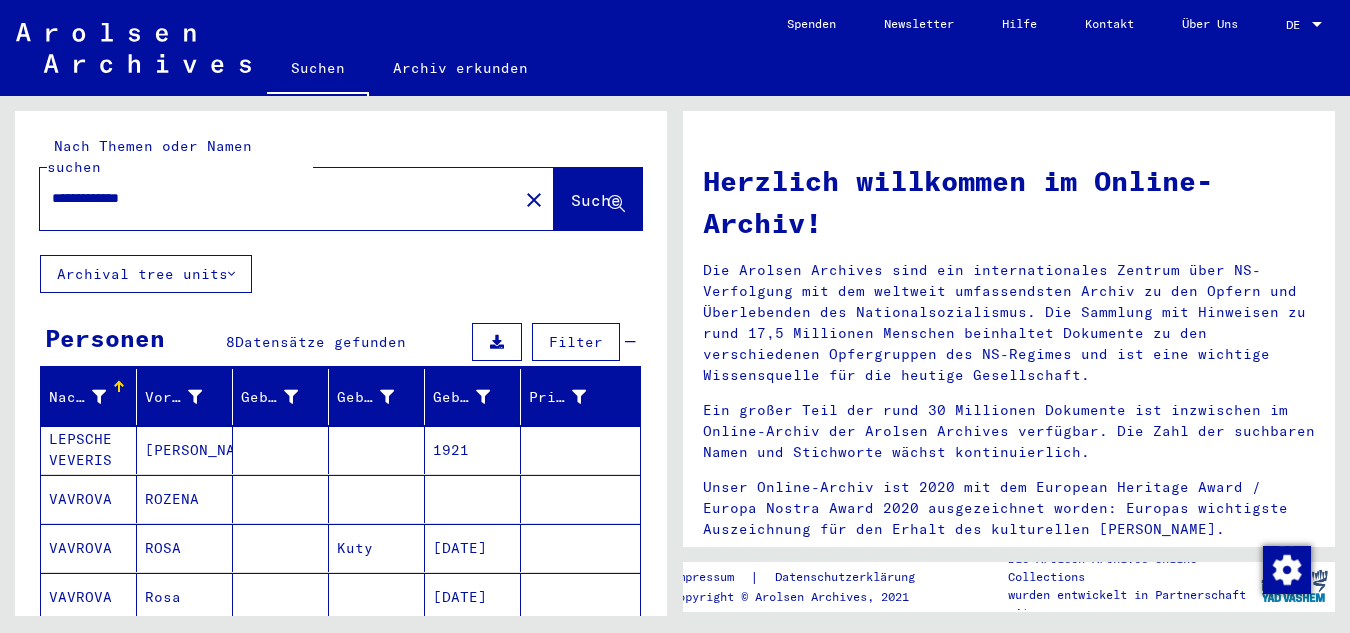type on "**********" 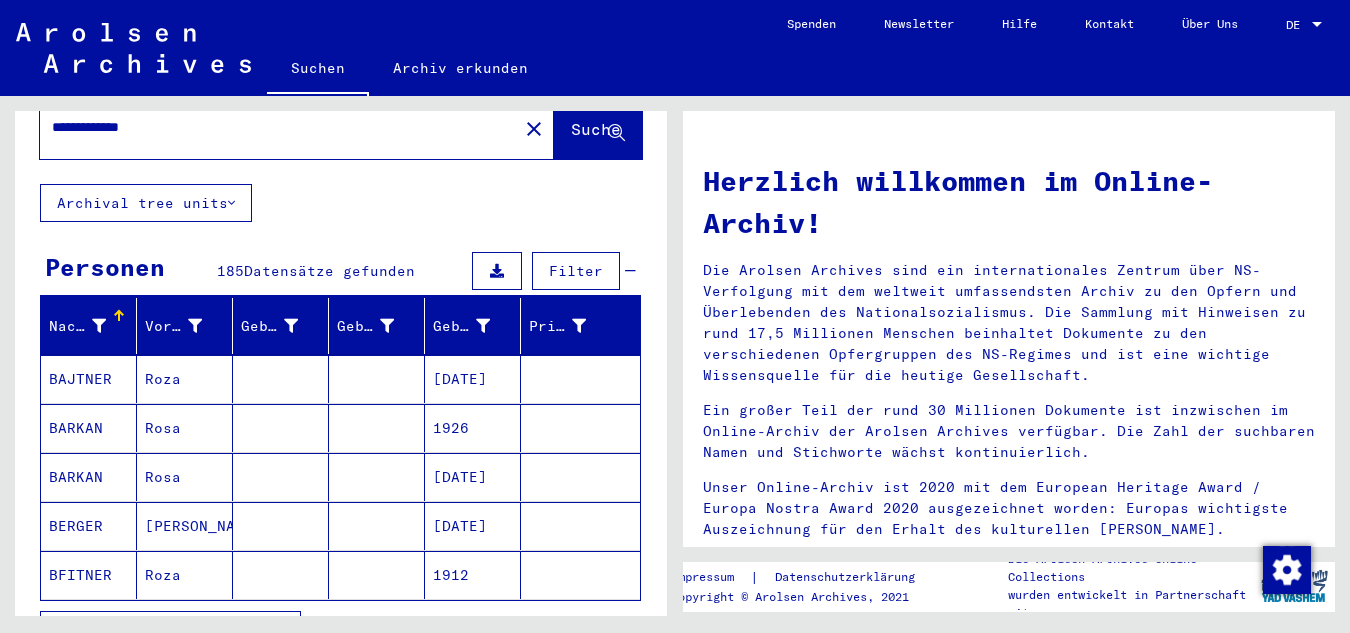 scroll, scrollTop: 100, scrollLeft: 0, axis: vertical 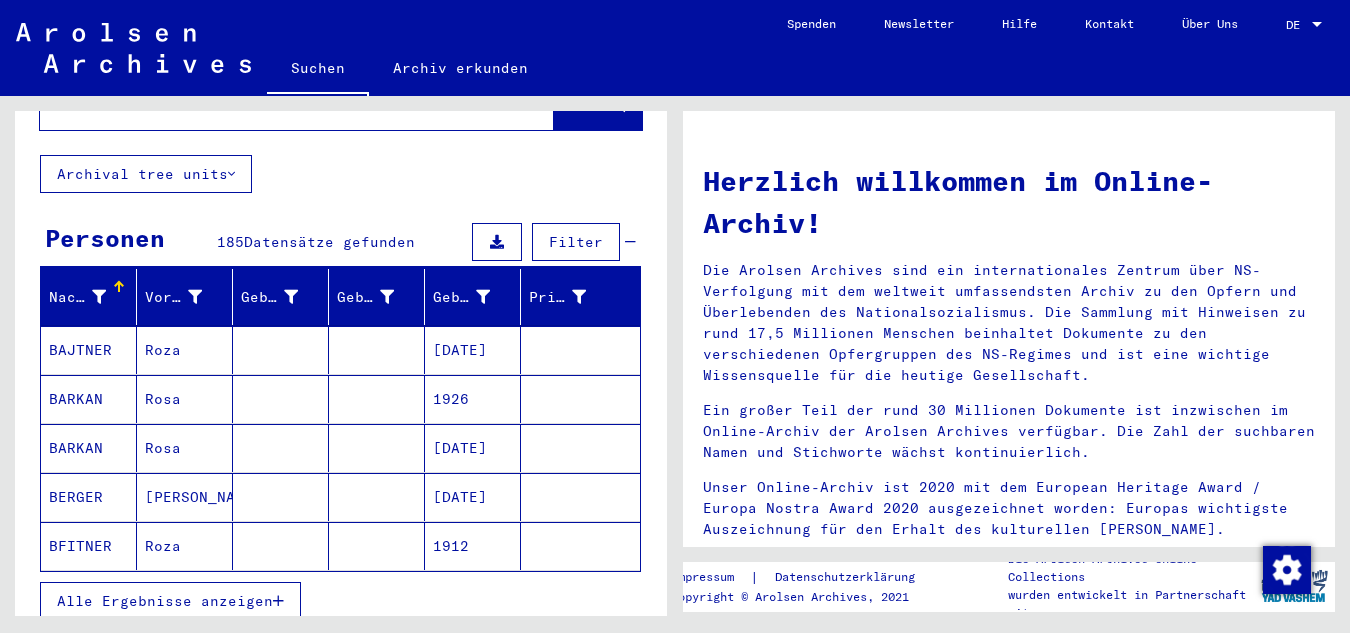 click on "Alle Ergebnisse anzeigen" at bounding box center (165, 601) 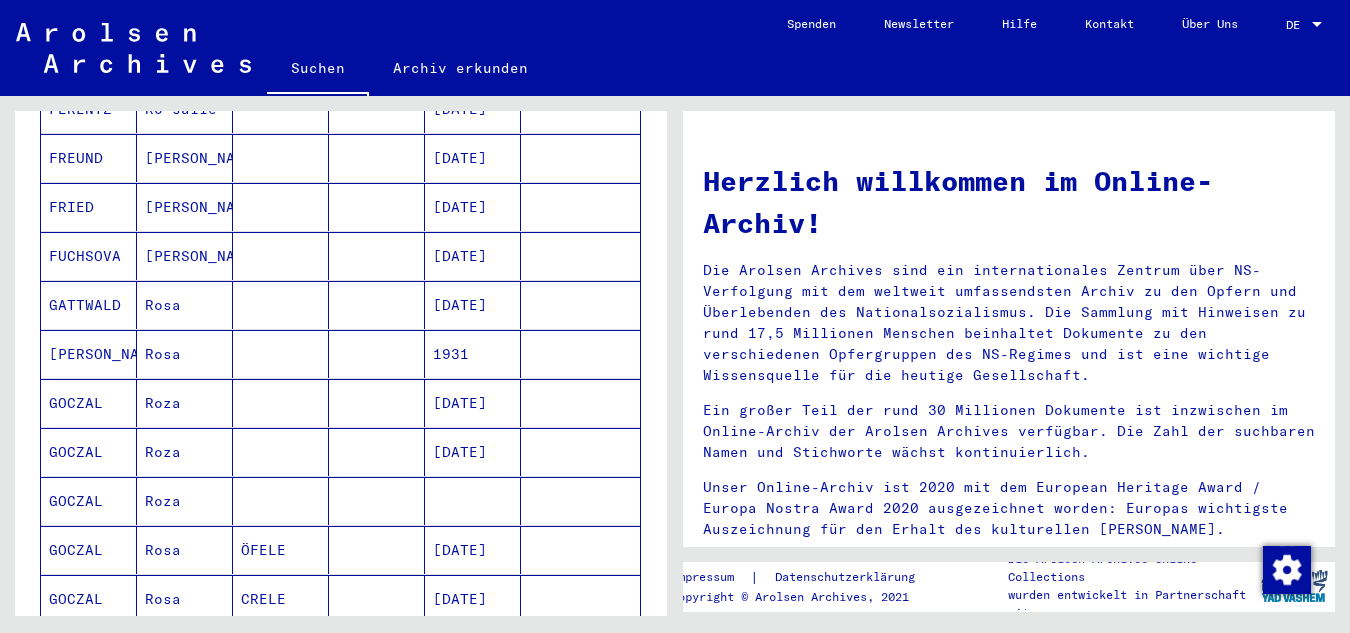 scroll, scrollTop: 1100, scrollLeft: 0, axis: vertical 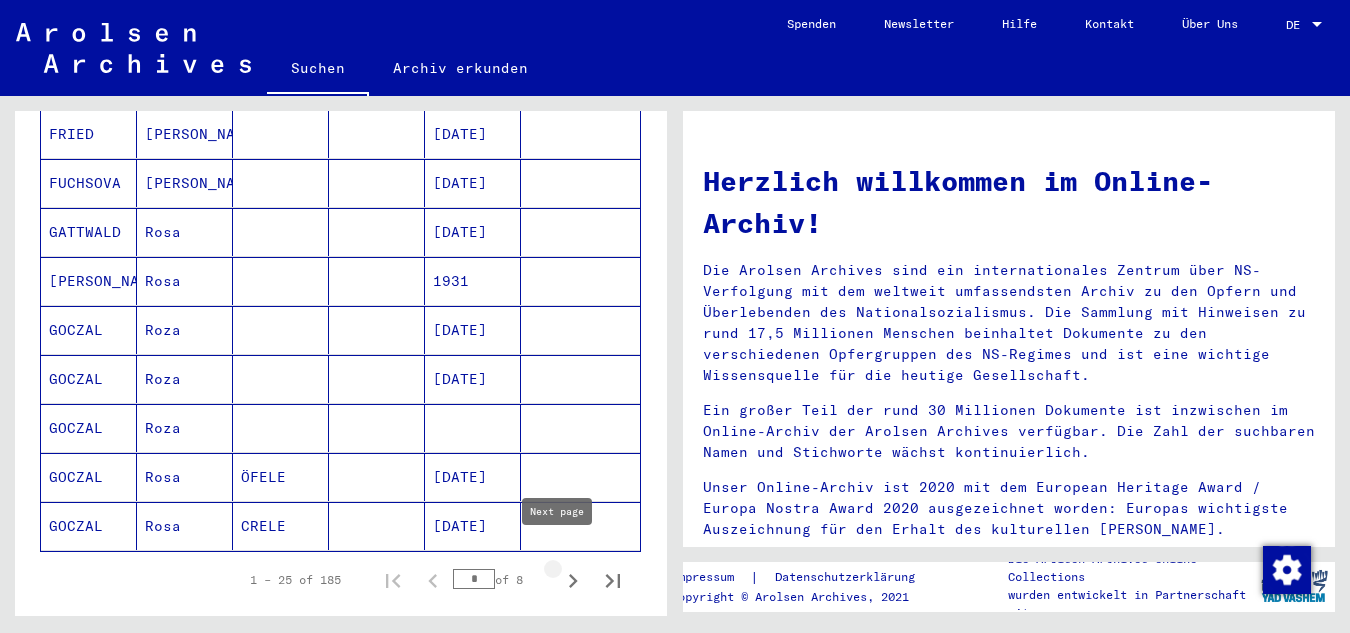 click 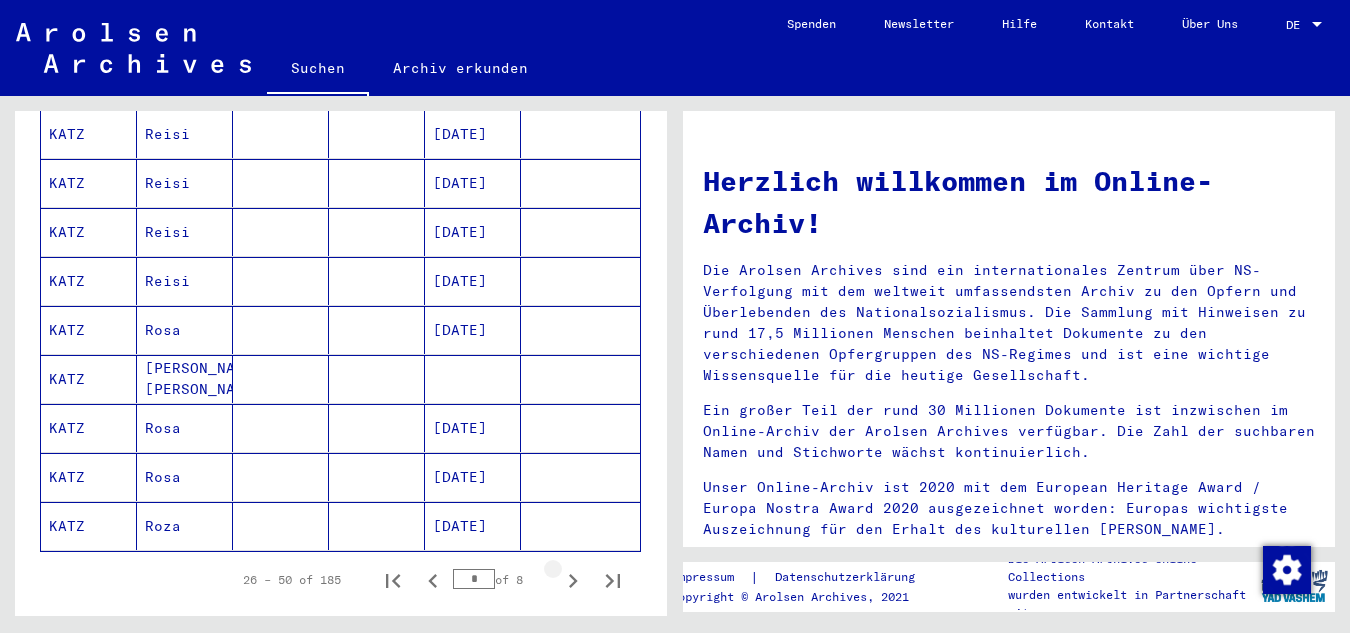 click 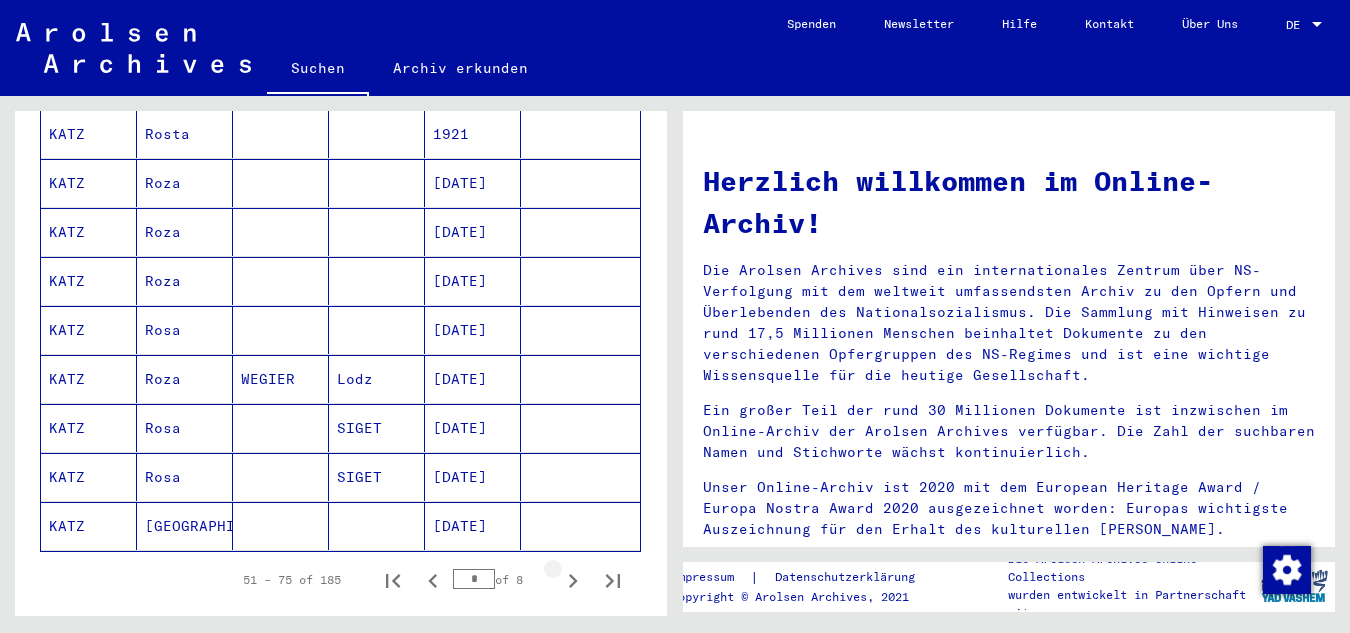 click 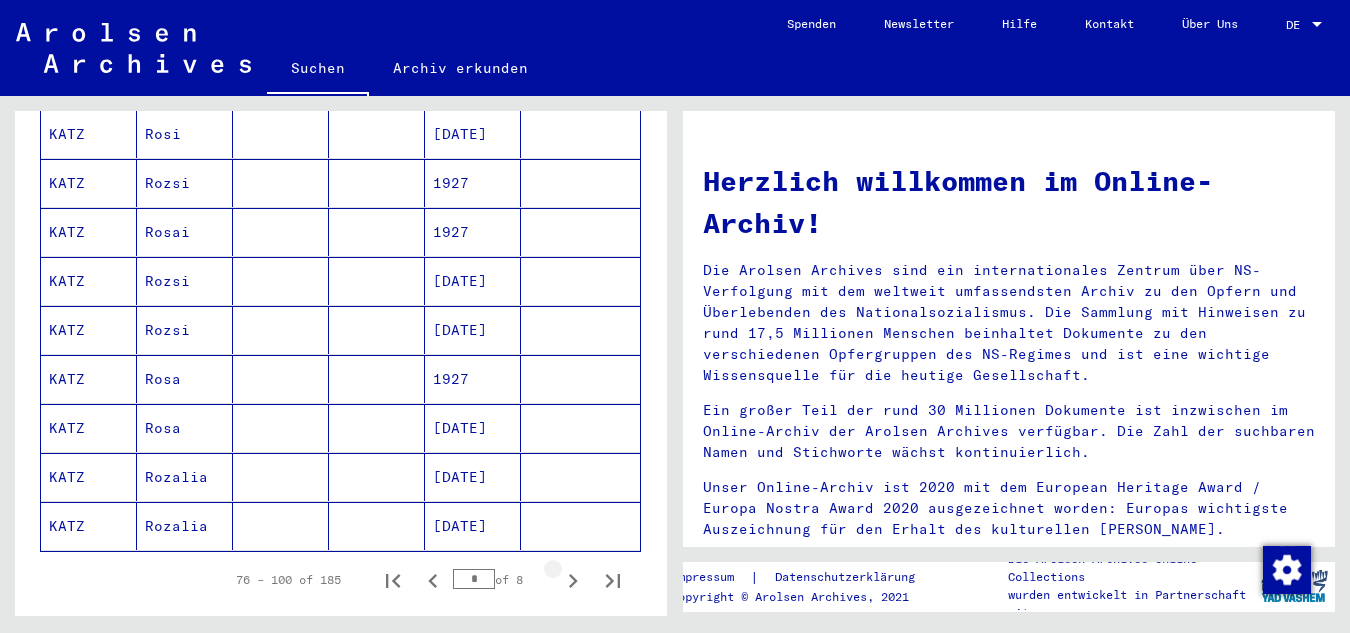 click 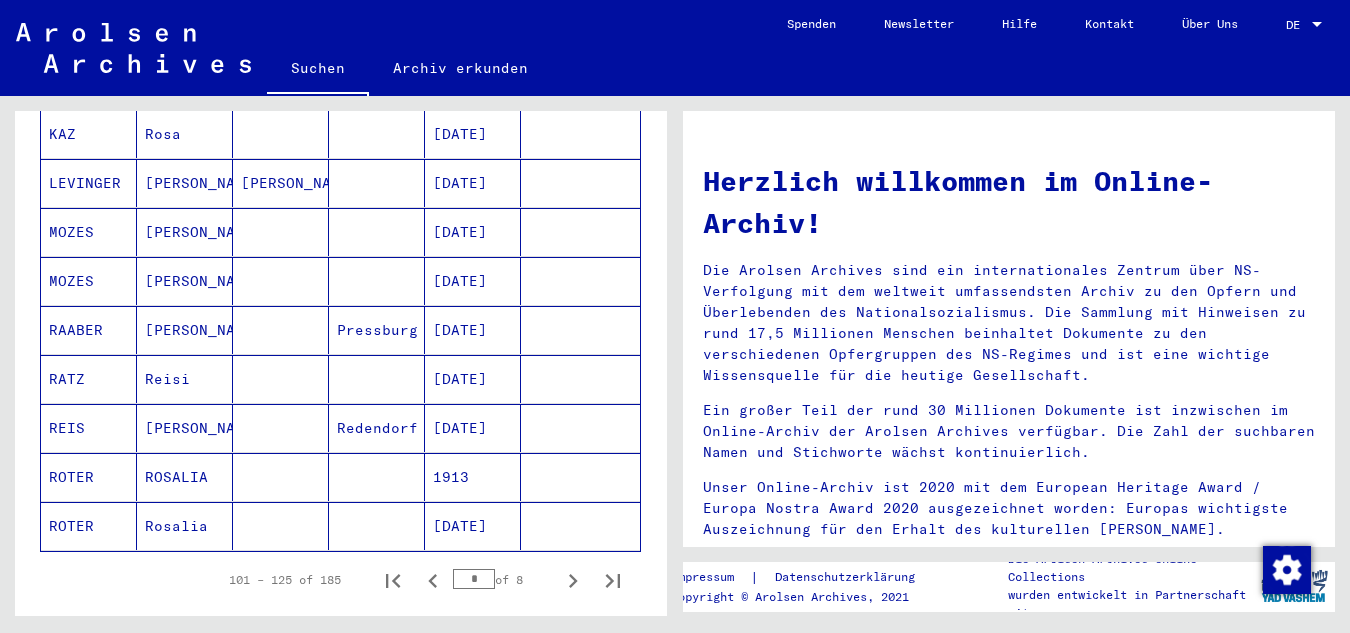 click 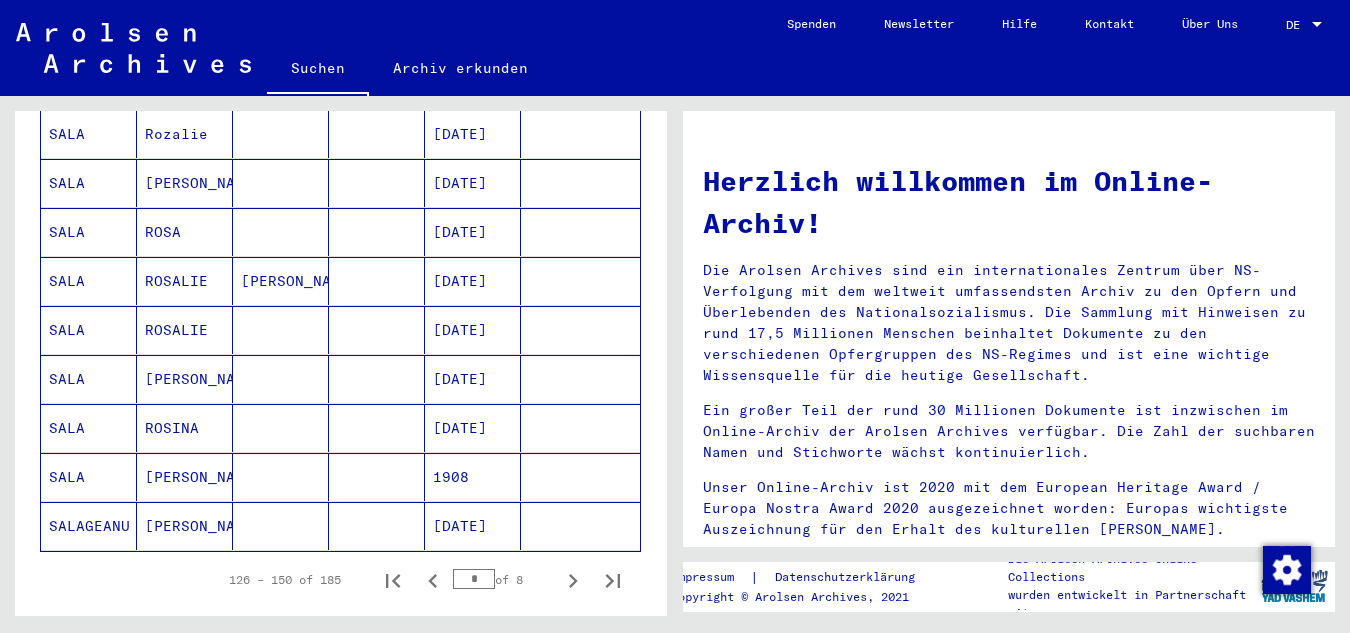 click on "SALA" at bounding box center [89, 281] 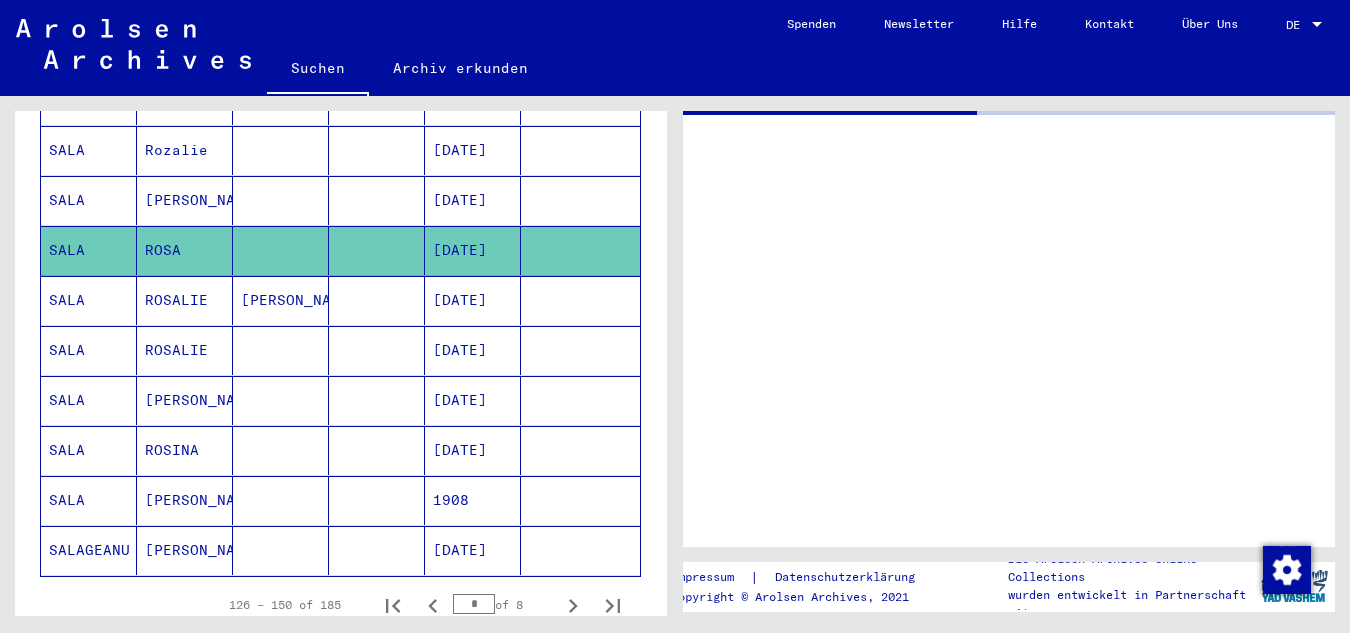 scroll, scrollTop: 1116, scrollLeft: 0, axis: vertical 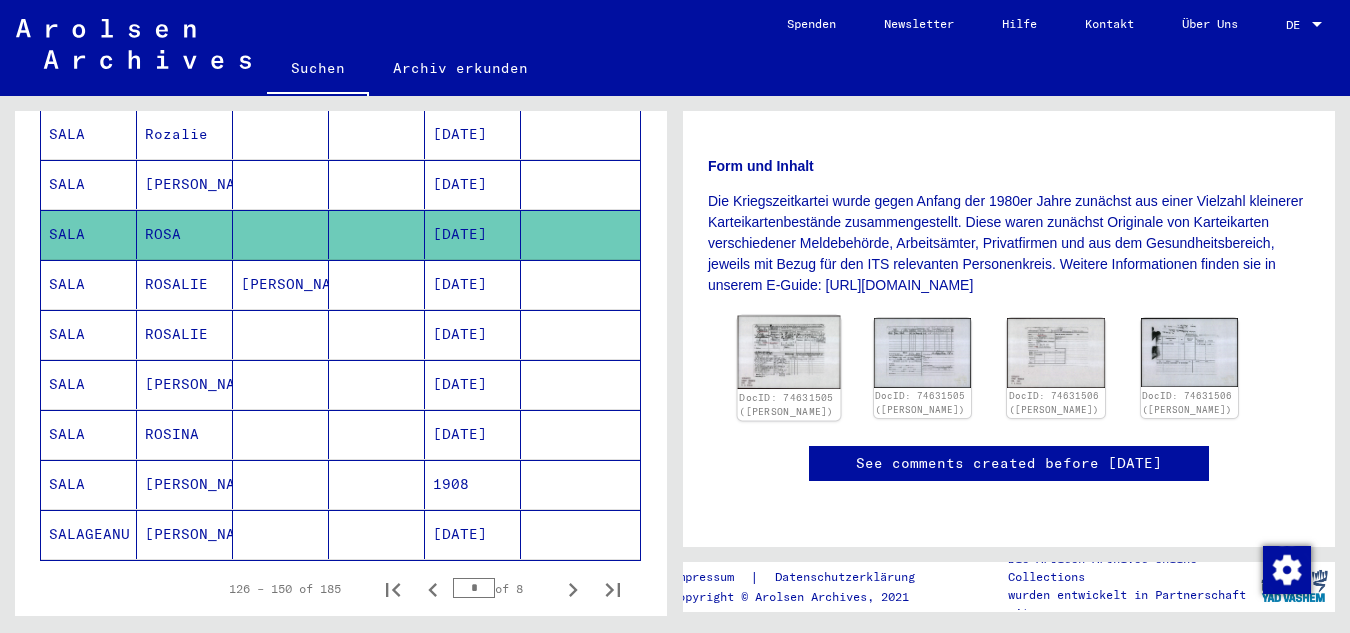 click 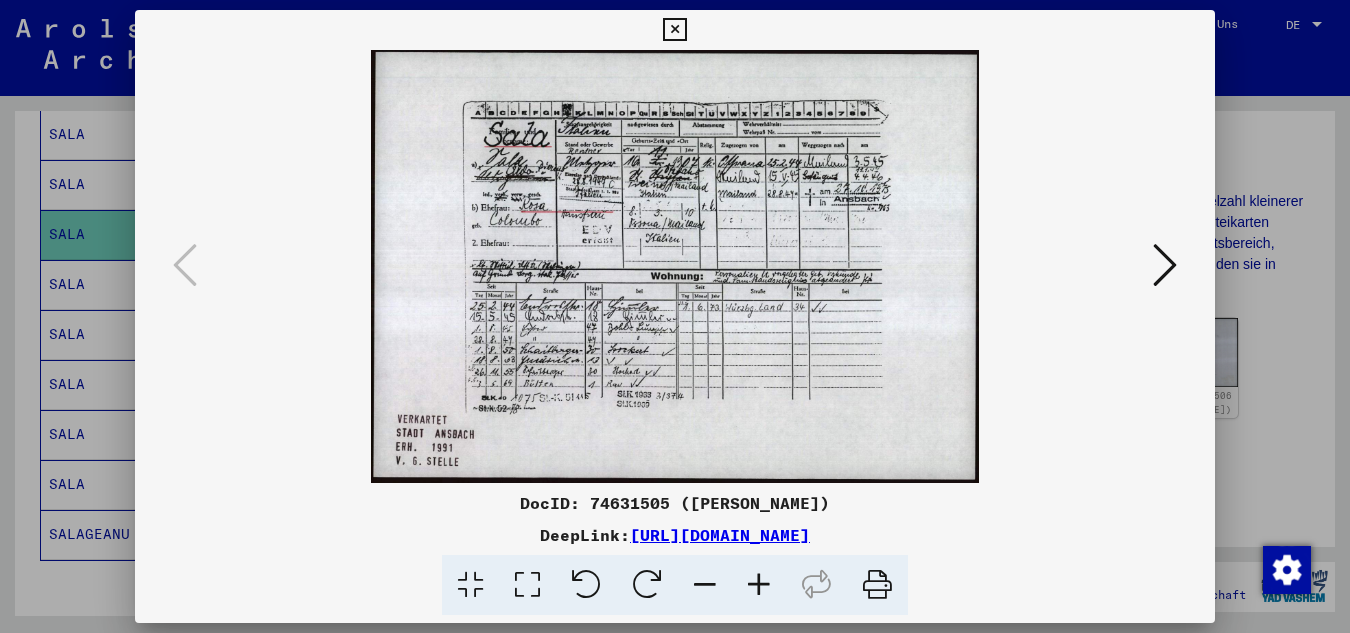 click at bounding box center [759, 585] 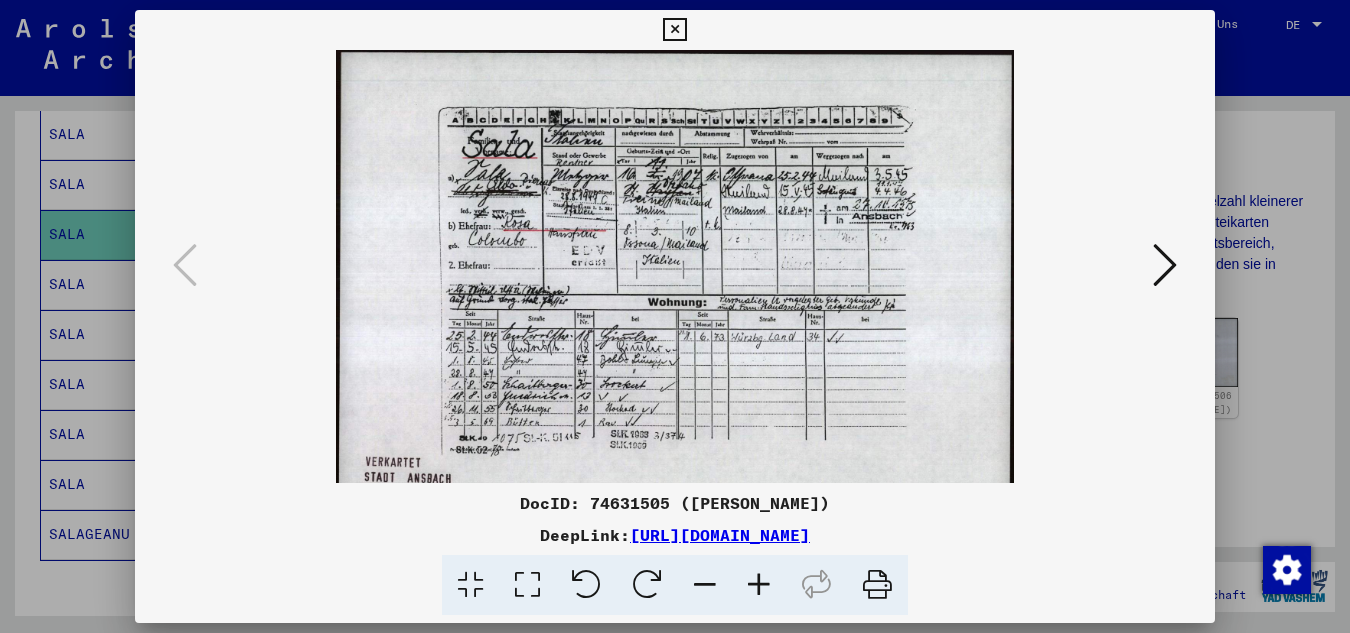 click at bounding box center (759, 585) 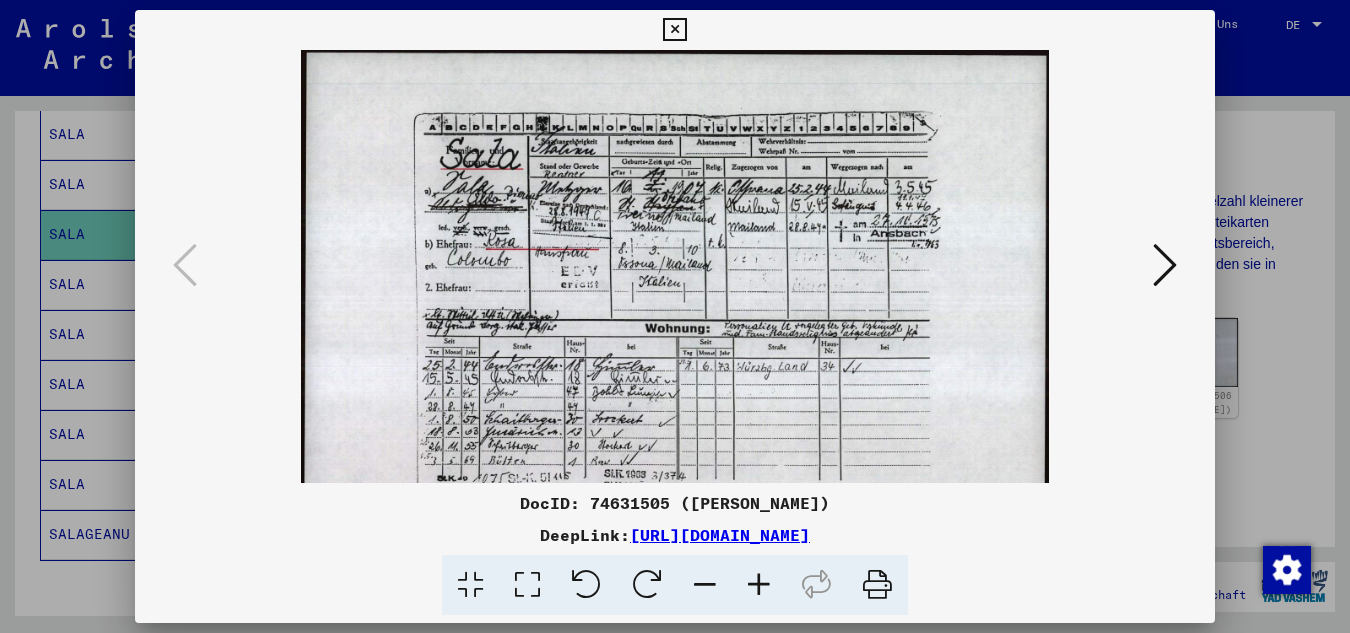 click at bounding box center [759, 585] 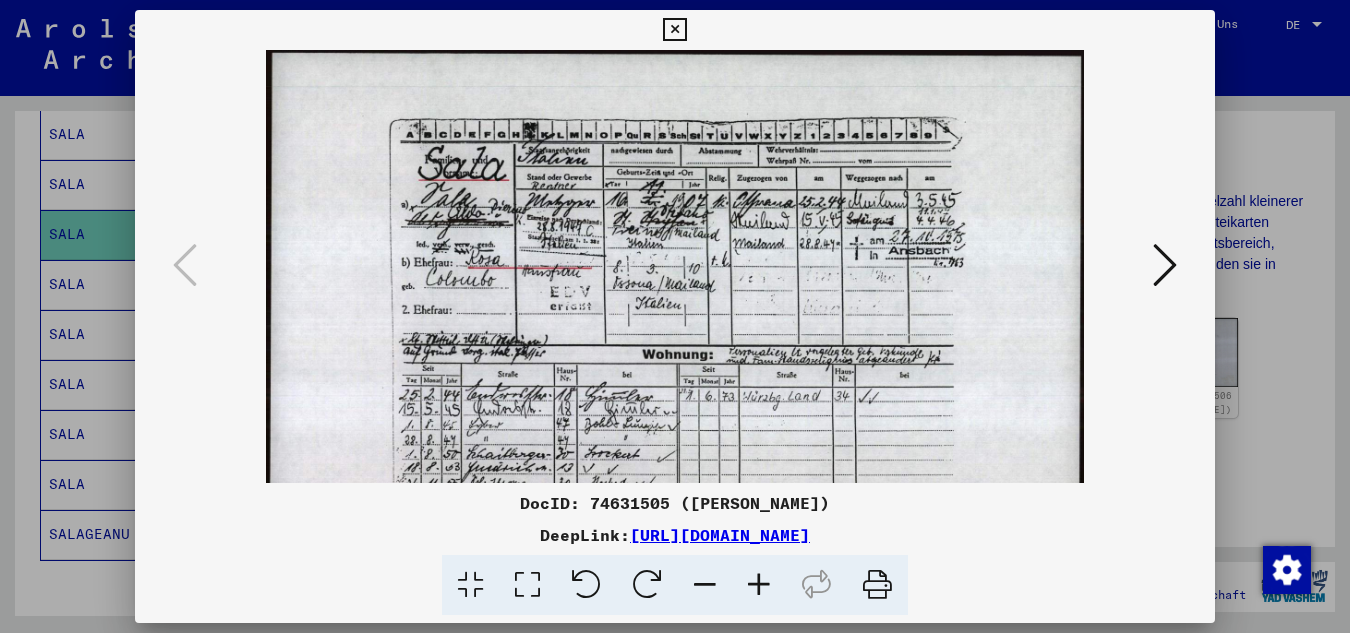 click at bounding box center [759, 585] 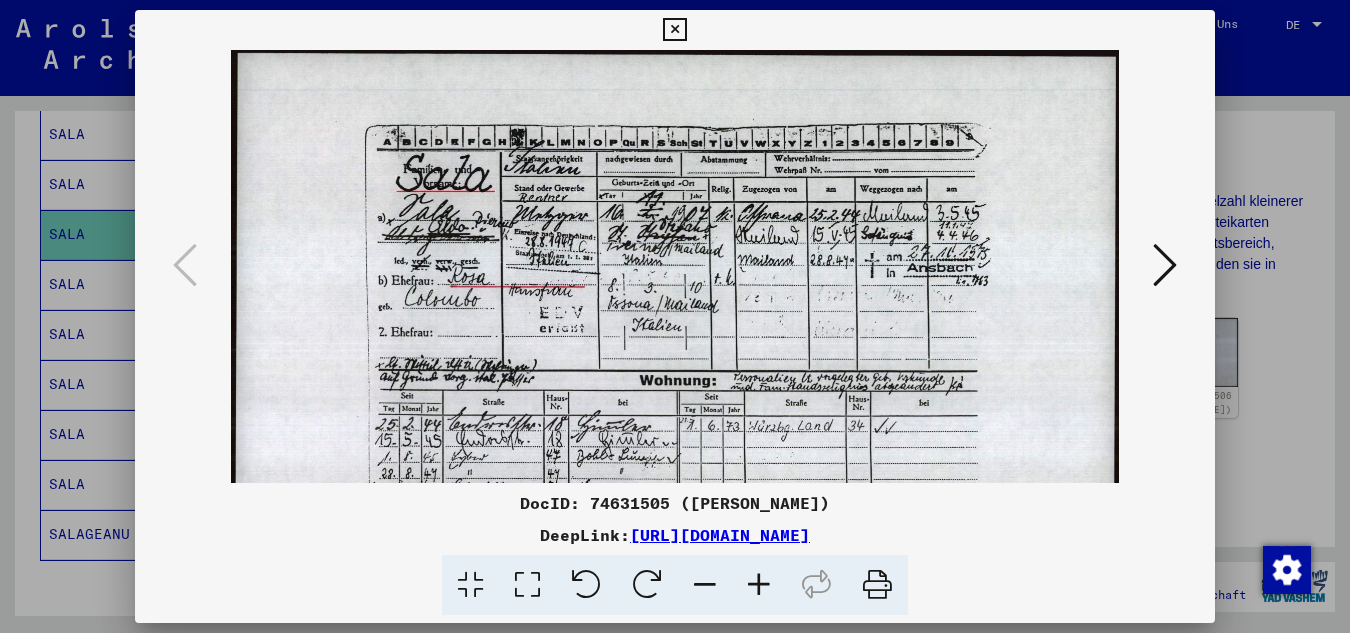 click at bounding box center (759, 585) 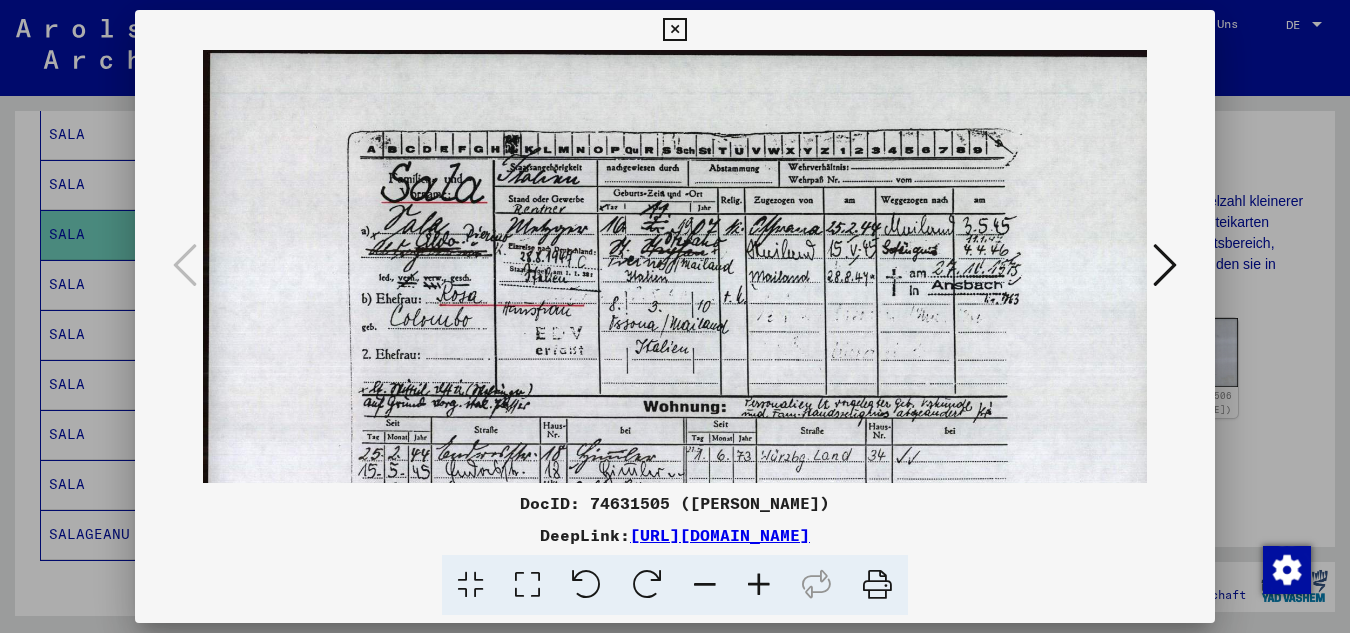 click at bounding box center [1165, 265] 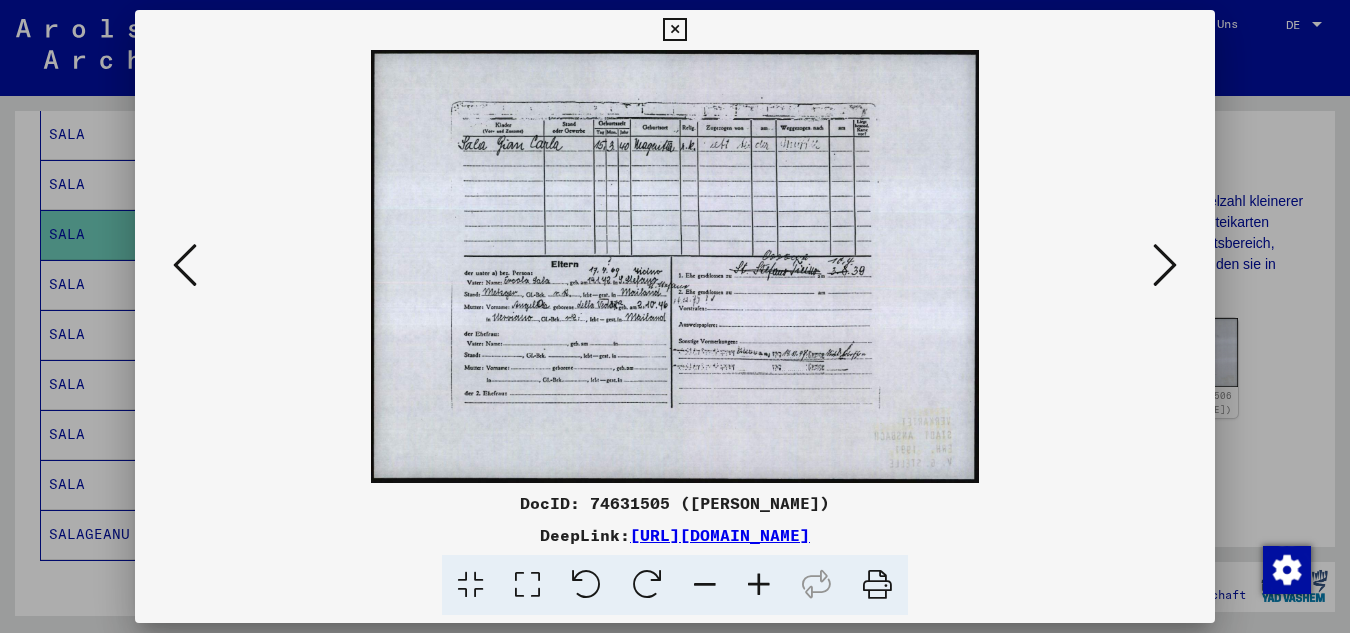 click at bounding box center [674, 30] 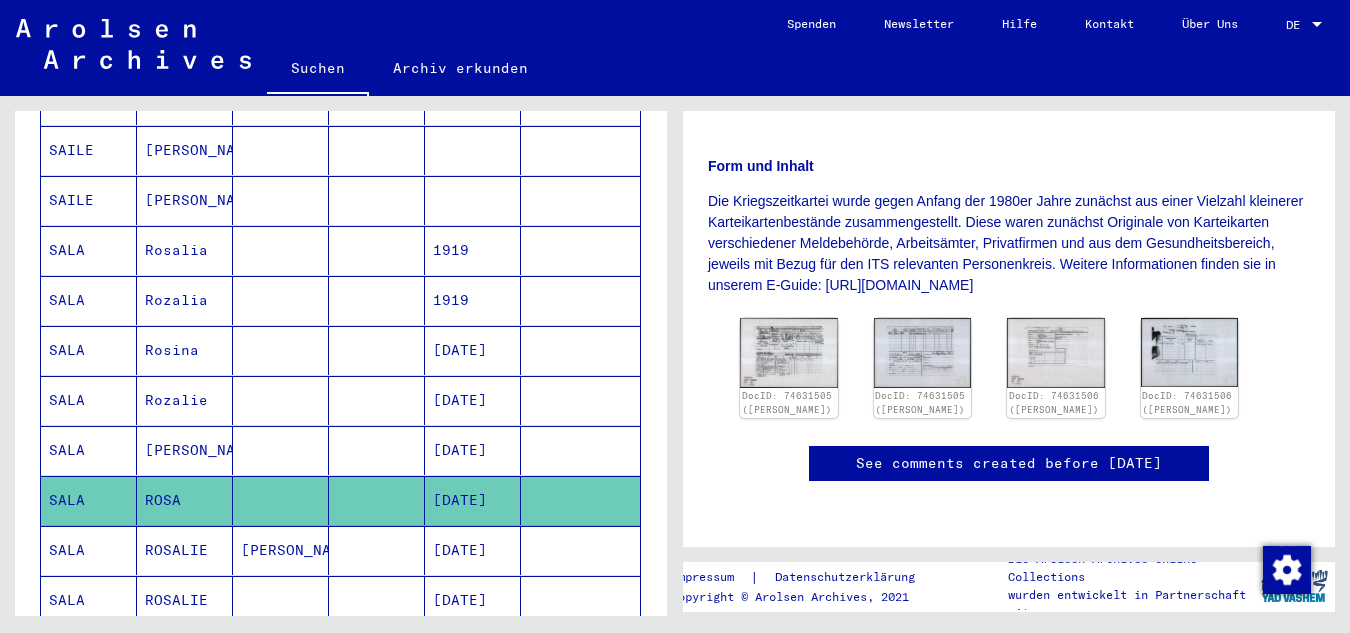 scroll, scrollTop: 816, scrollLeft: 0, axis: vertical 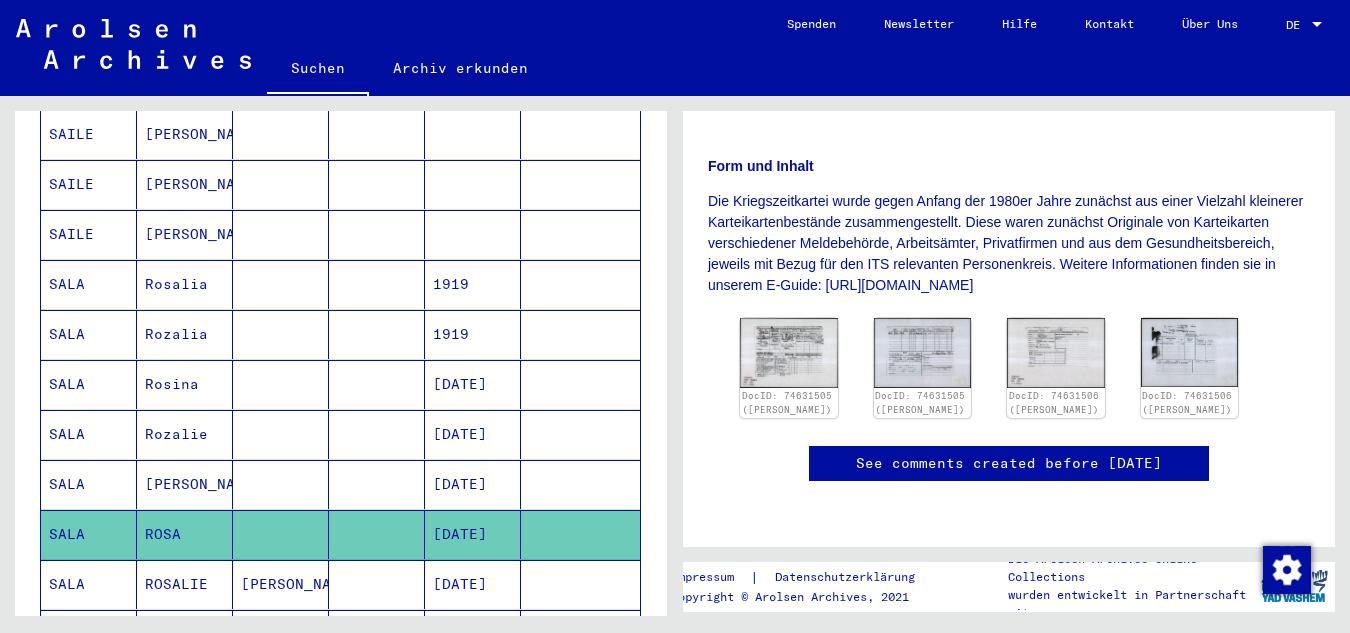 click on "SALA" at bounding box center (89, 334) 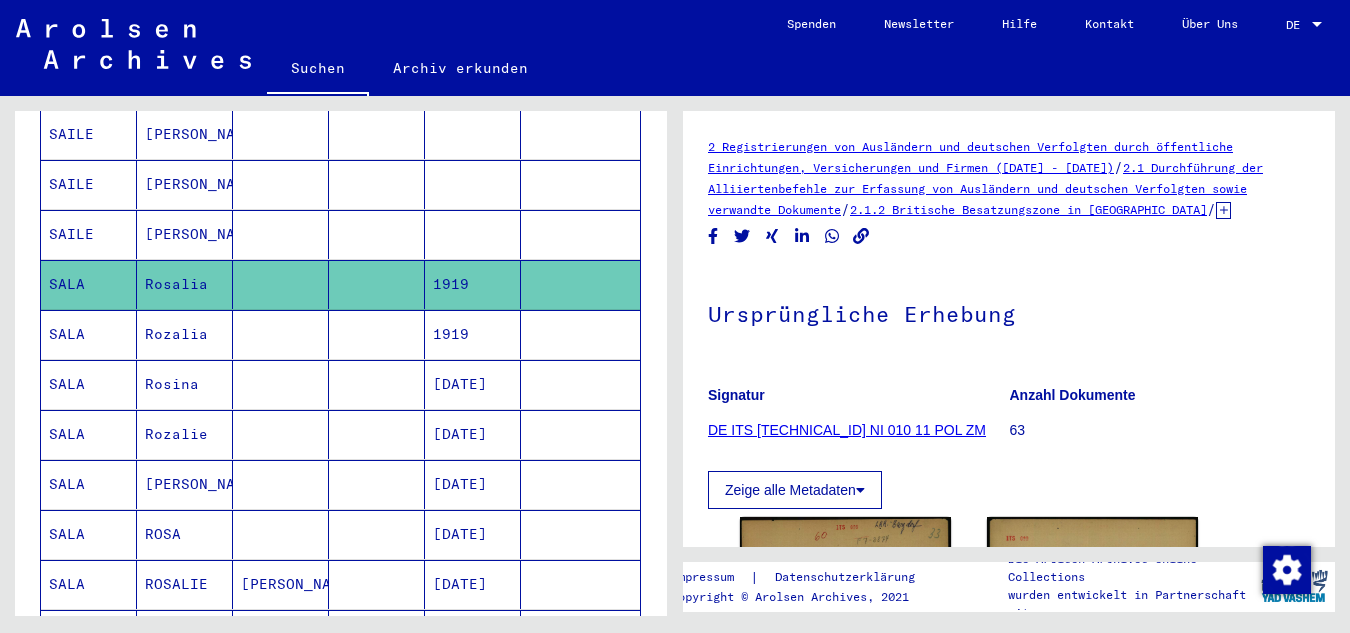 scroll, scrollTop: 0, scrollLeft: 0, axis: both 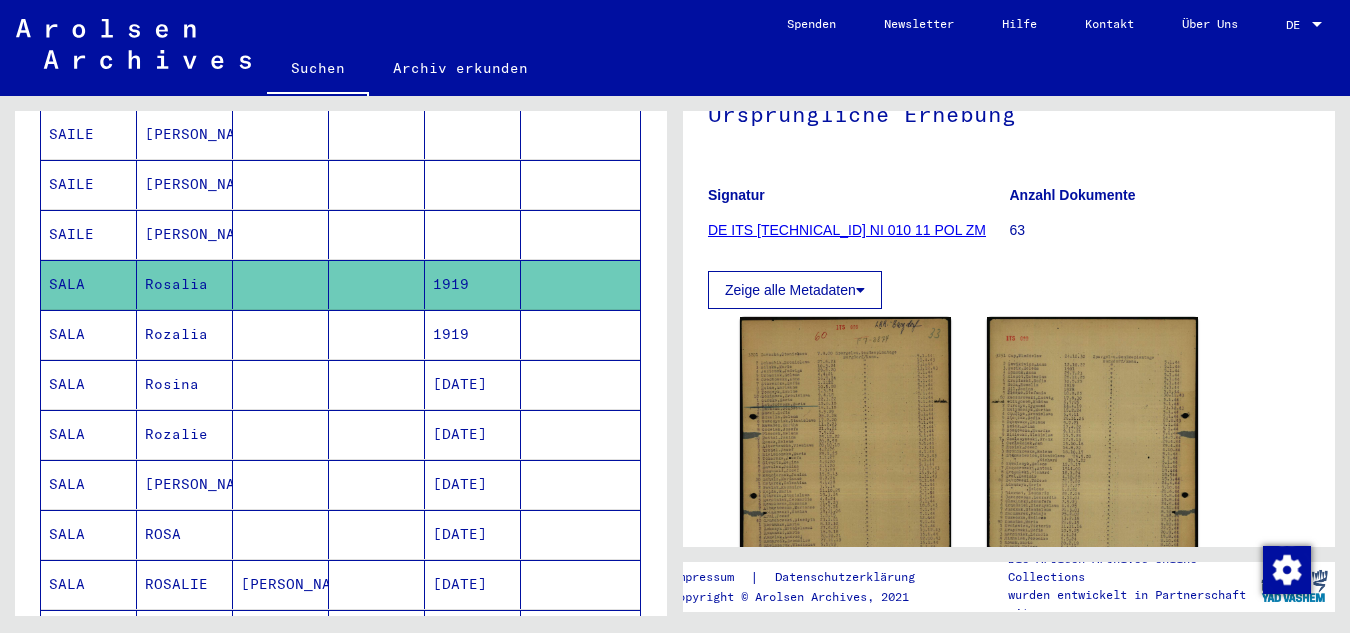 click on "SALA" at bounding box center (89, 384) 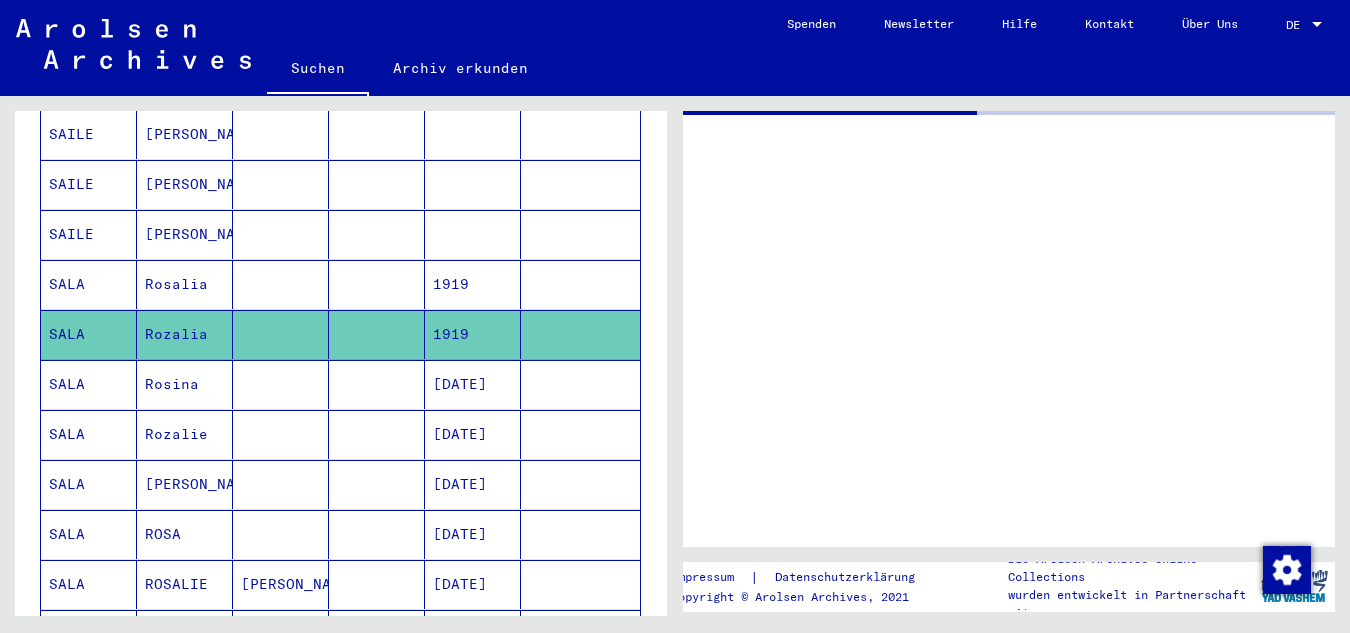 scroll, scrollTop: 0, scrollLeft: 0, axis: both 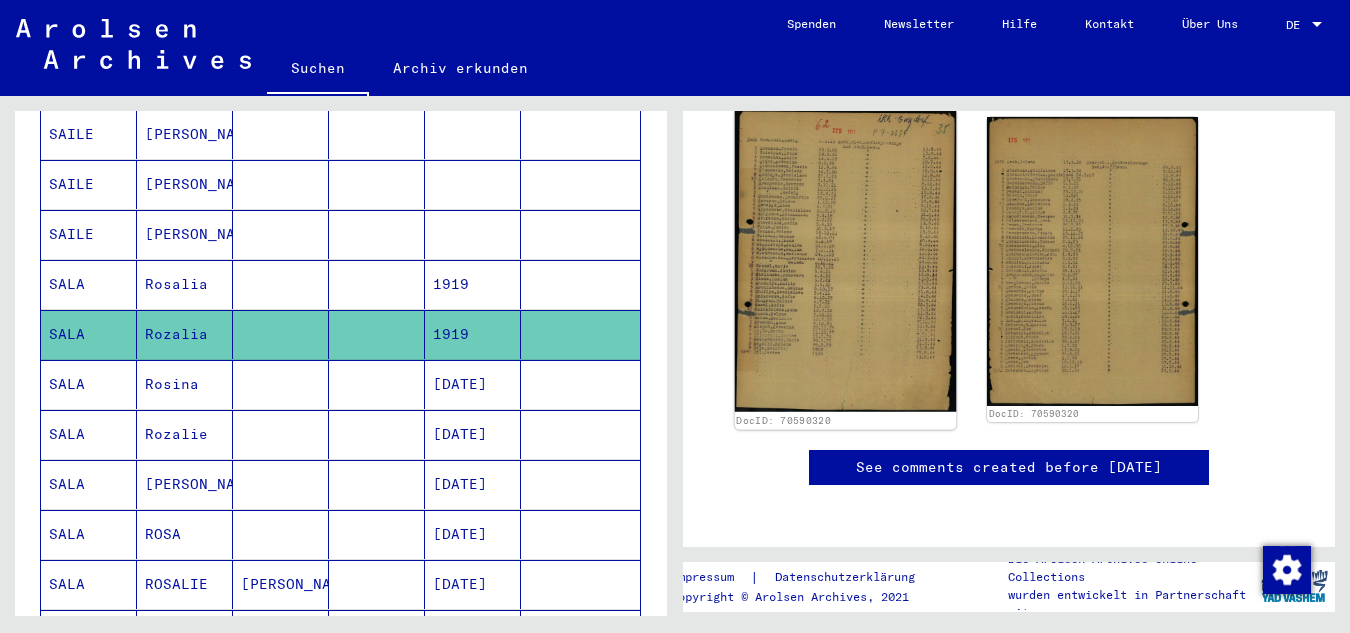 click 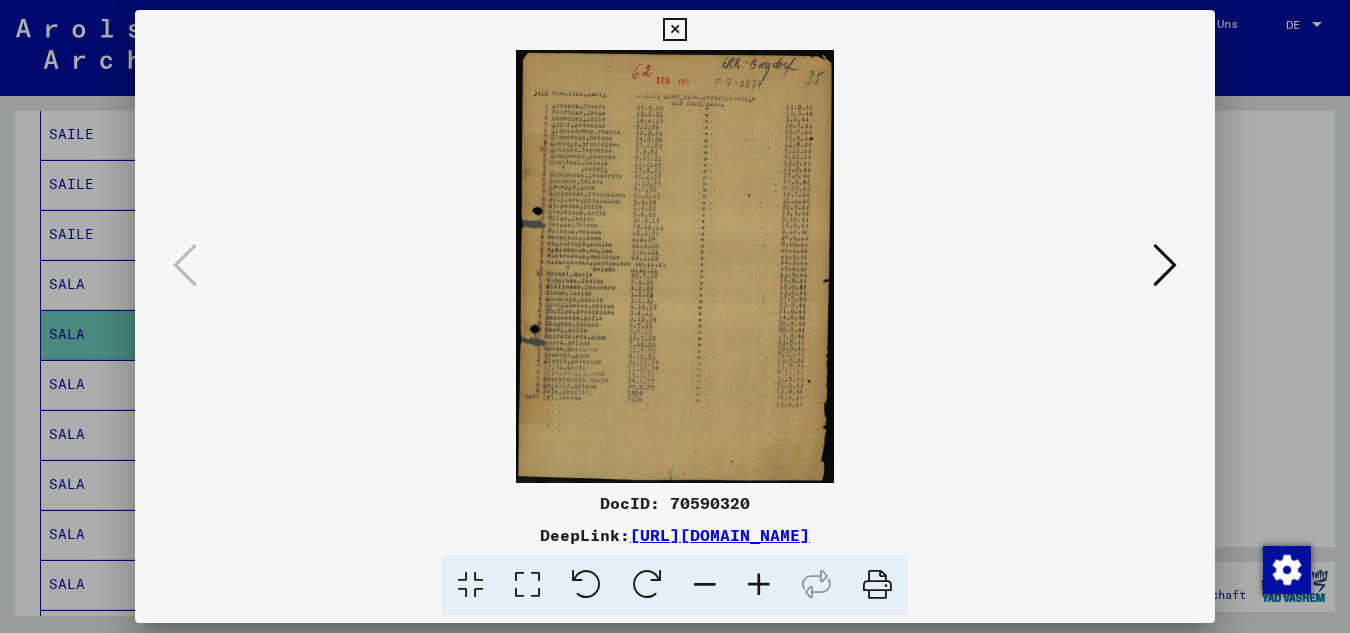 click at bounding box center [759, 585] 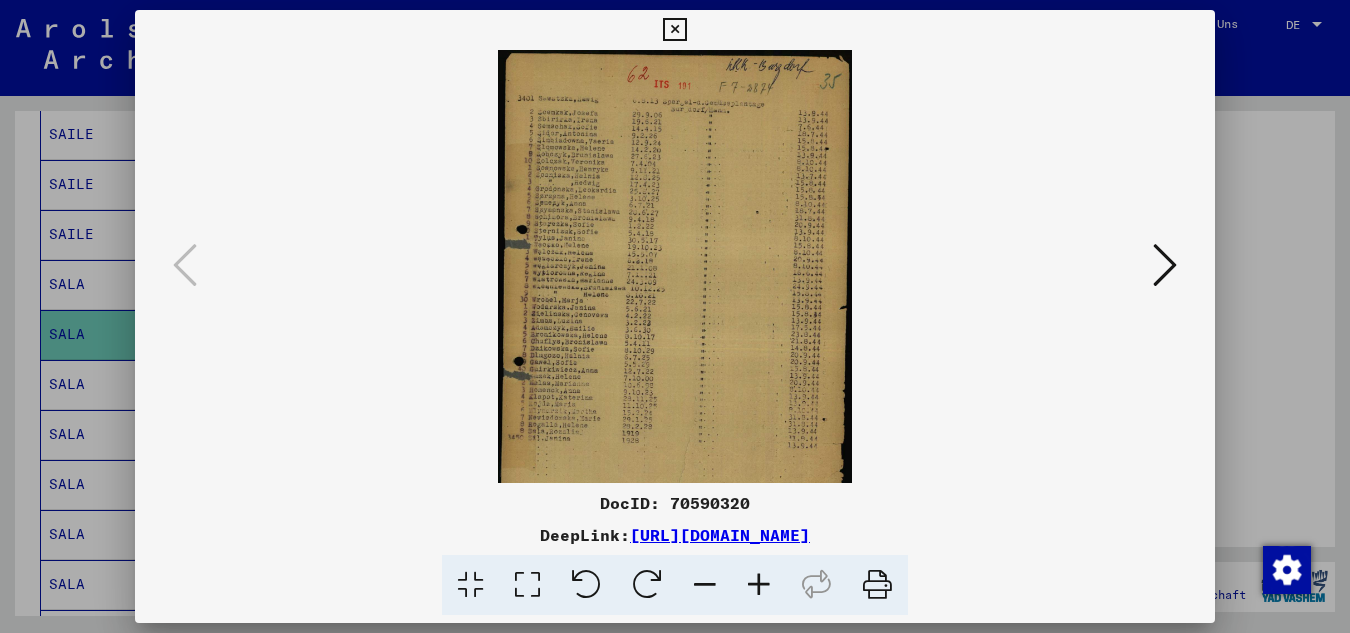 click at bounding box center [759, 585] 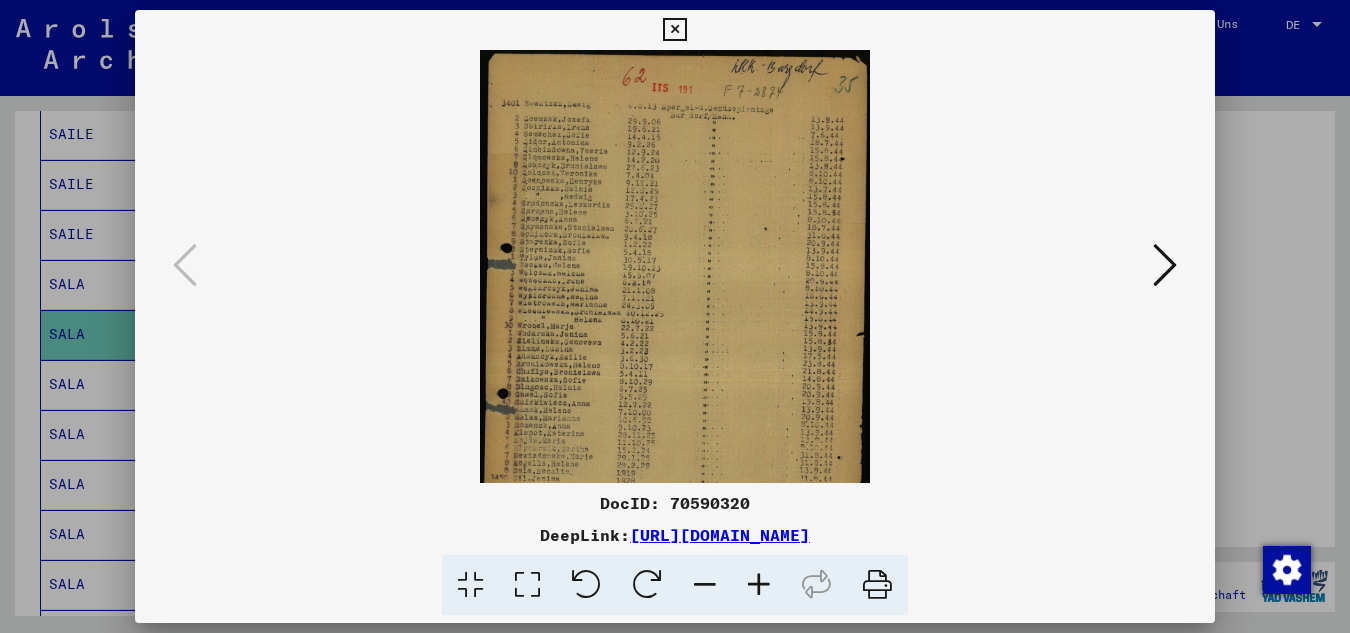 click at bounding box center (759, 585) 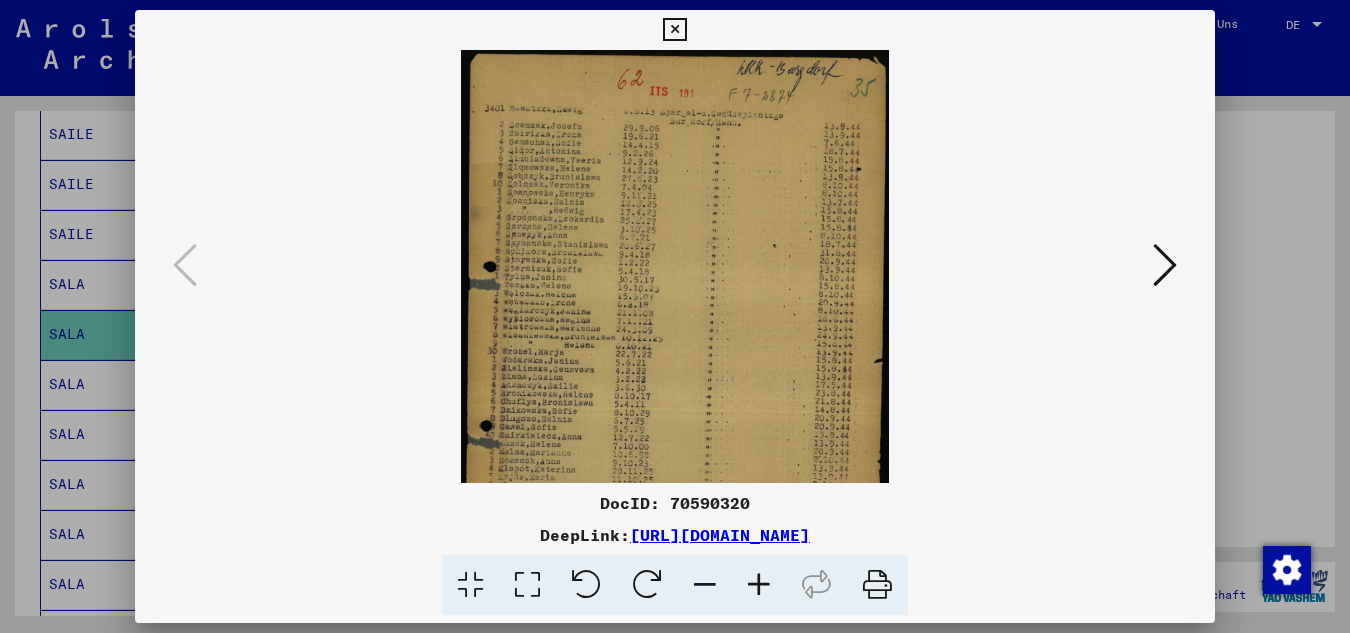 click at bounding box center (759, 585) 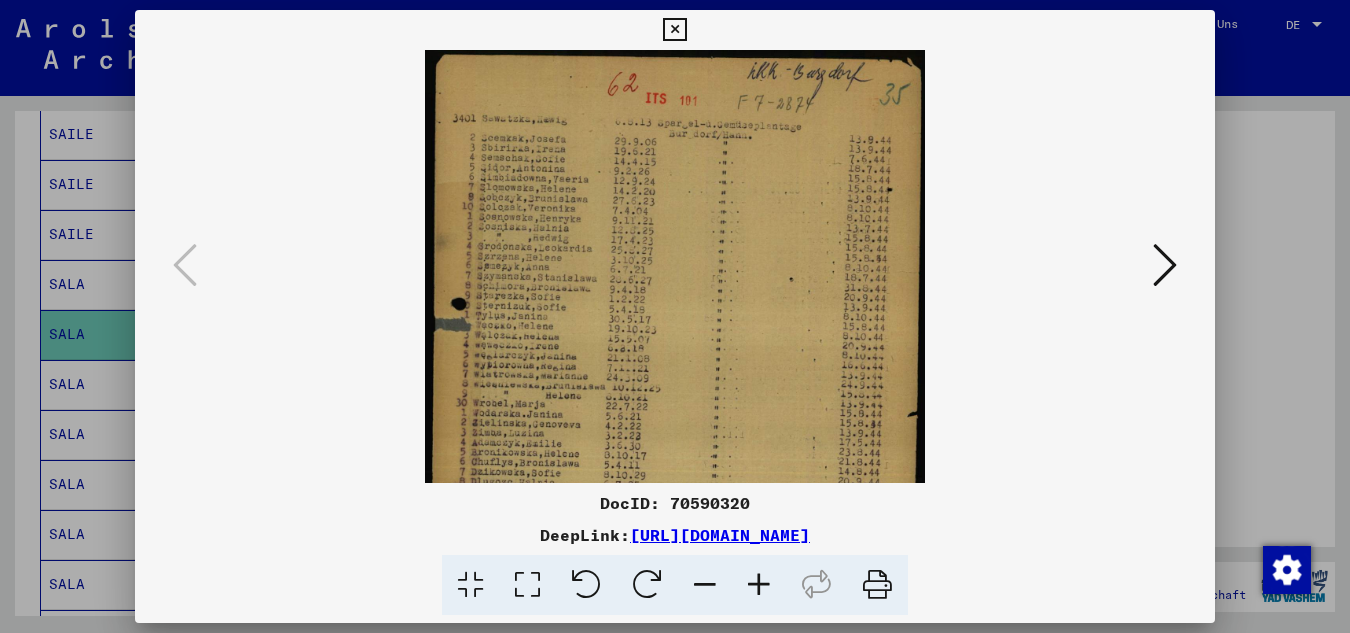 click at bounding box center [759, 585] 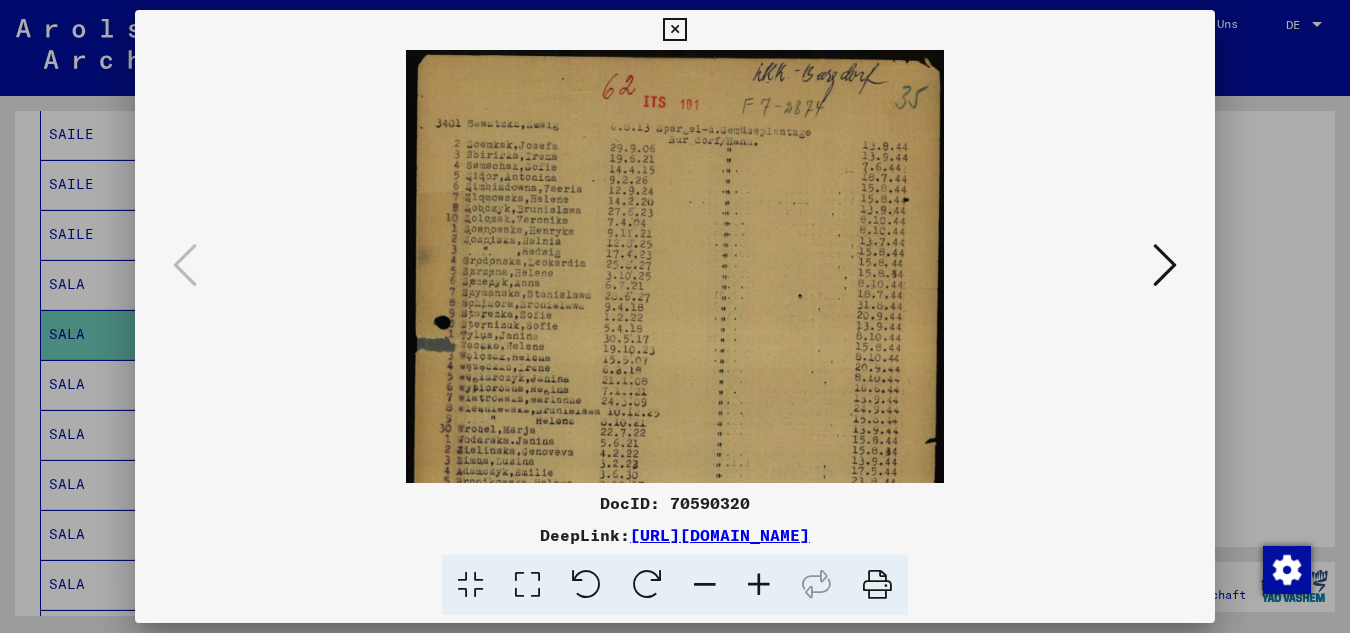 click at bounding box center [759, 585] 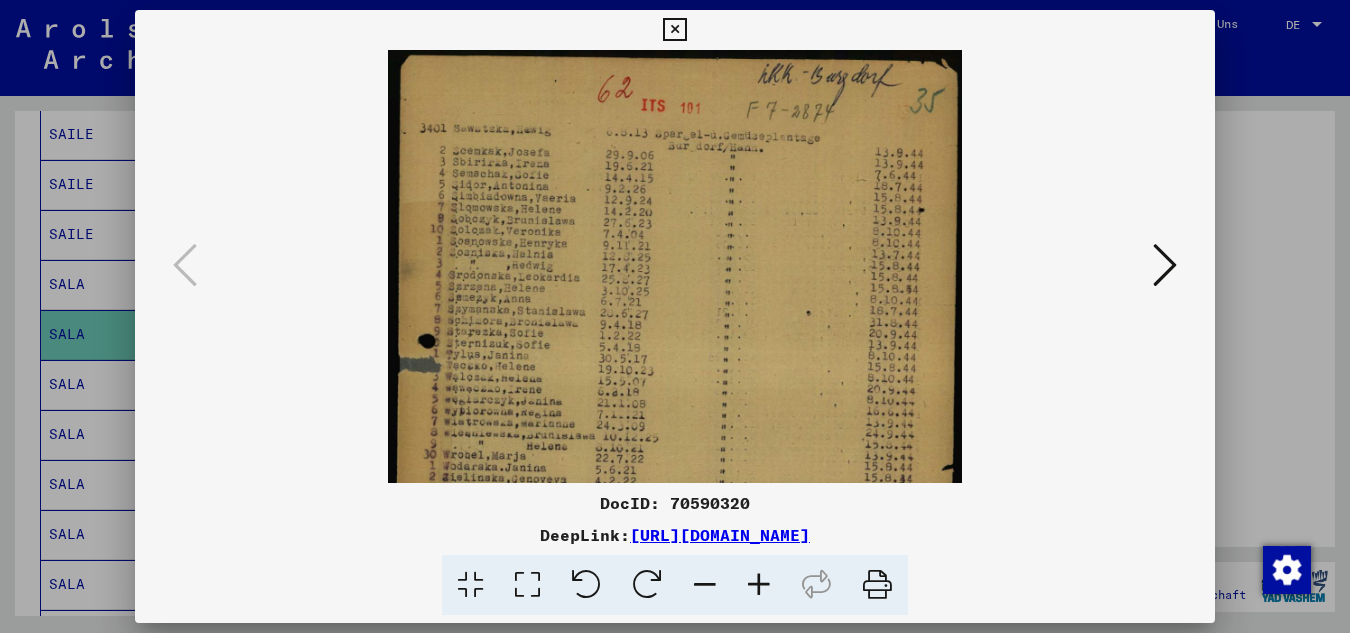 click at bounding box center (759, 585) 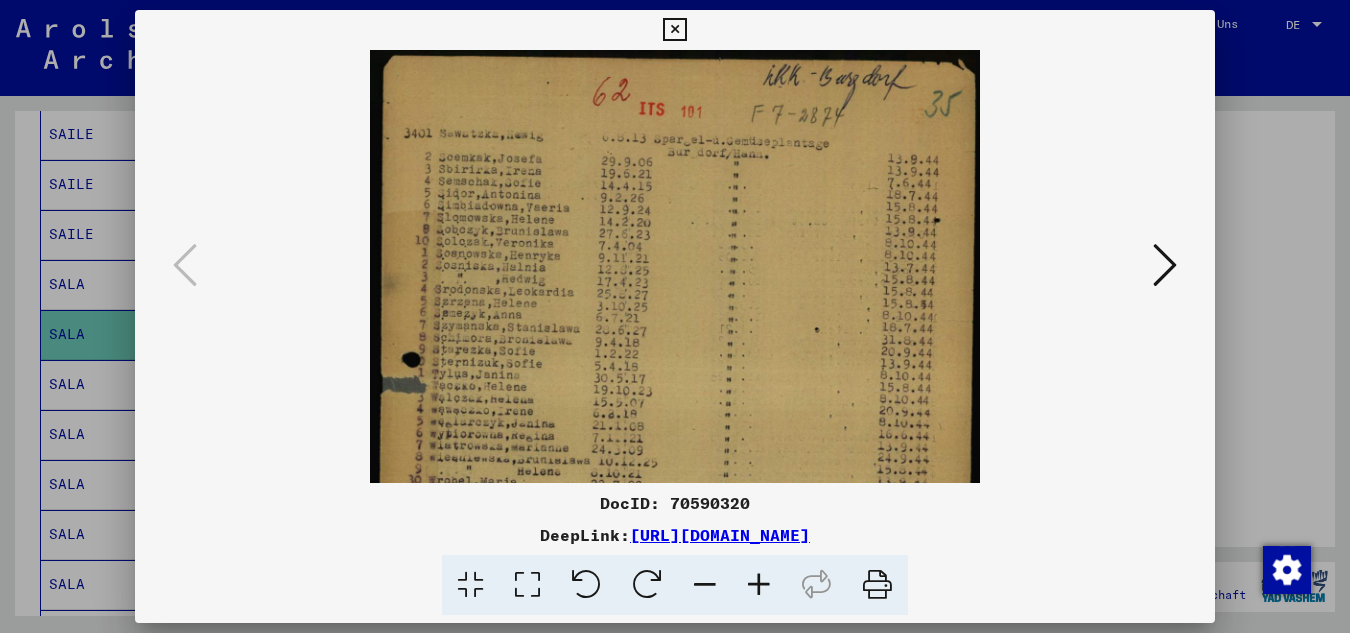click at bounding box center (759, 585) 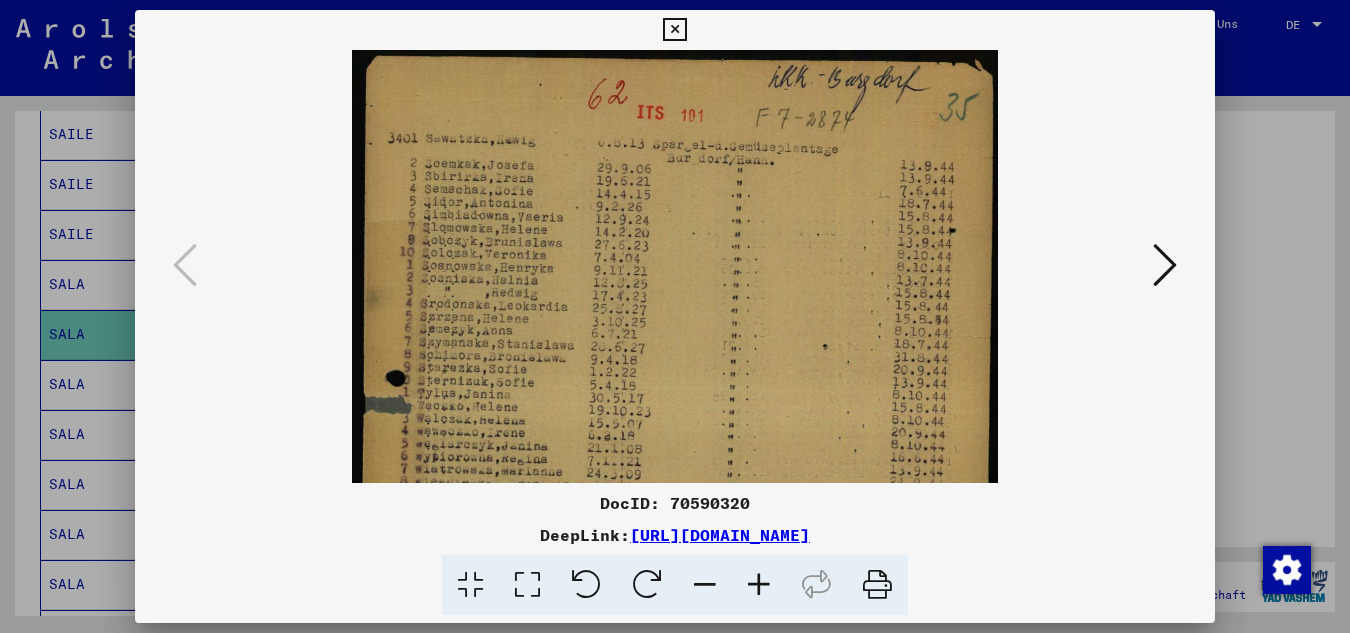 click at bounding box center [759, 585] 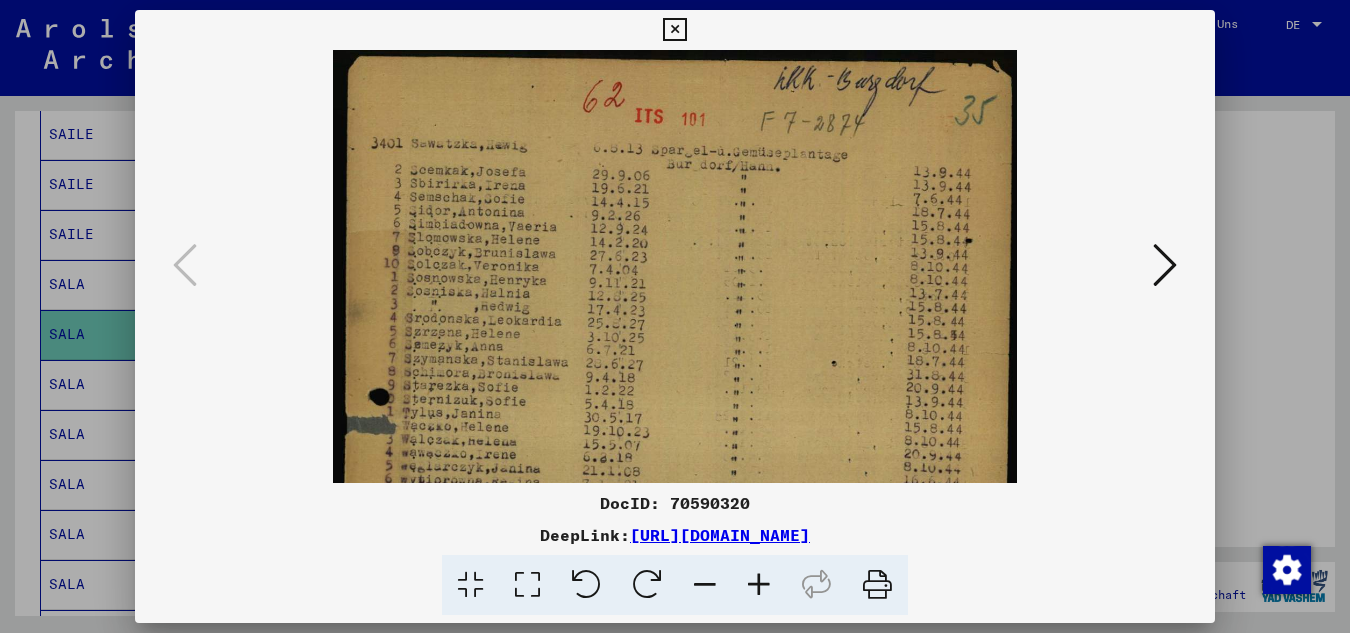 click at bounding box center (759, 585) 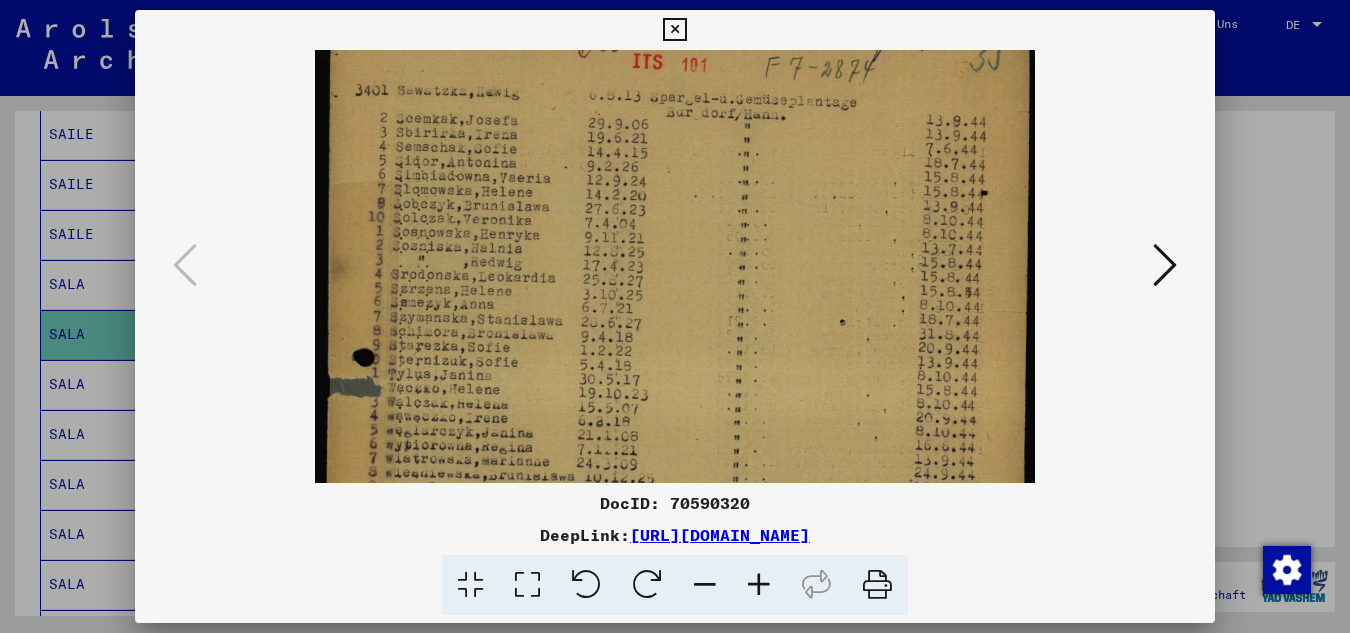 scroll, scrollTop: 270, scrollLeft: 0, axis: vertical 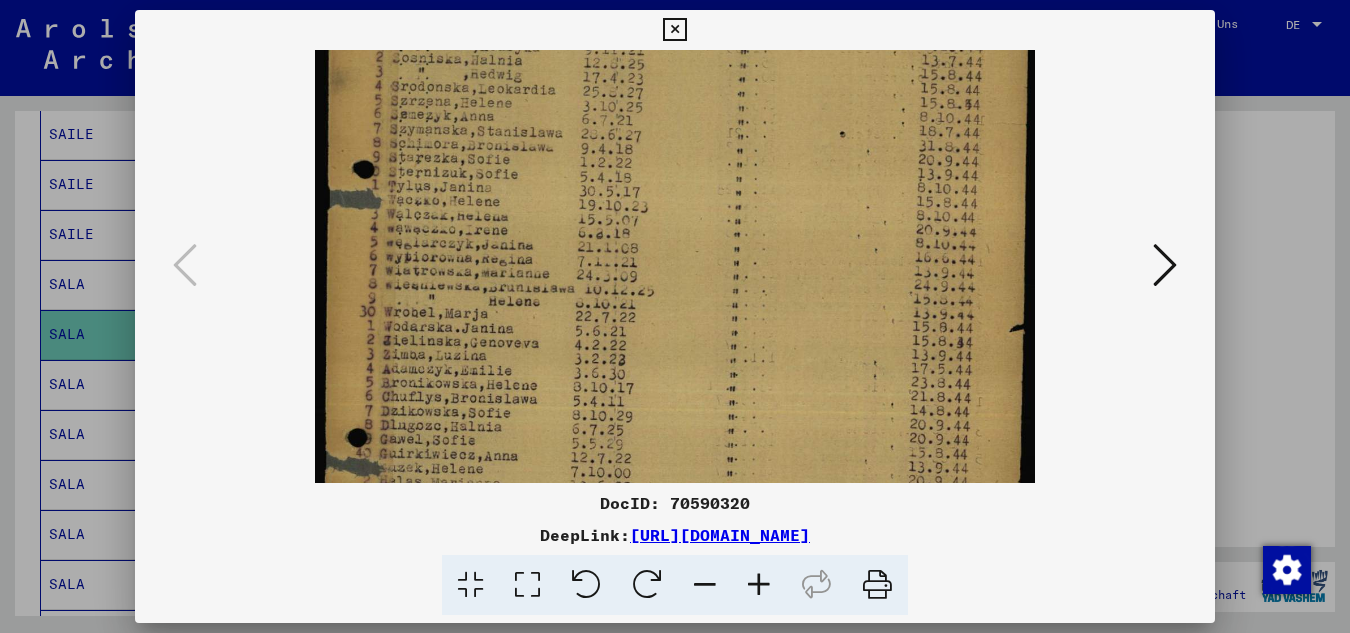 drag, startPoint x: 569, startPoint y: 424, endPoint x: 584, endPoint y: 150, distance: 274.41028 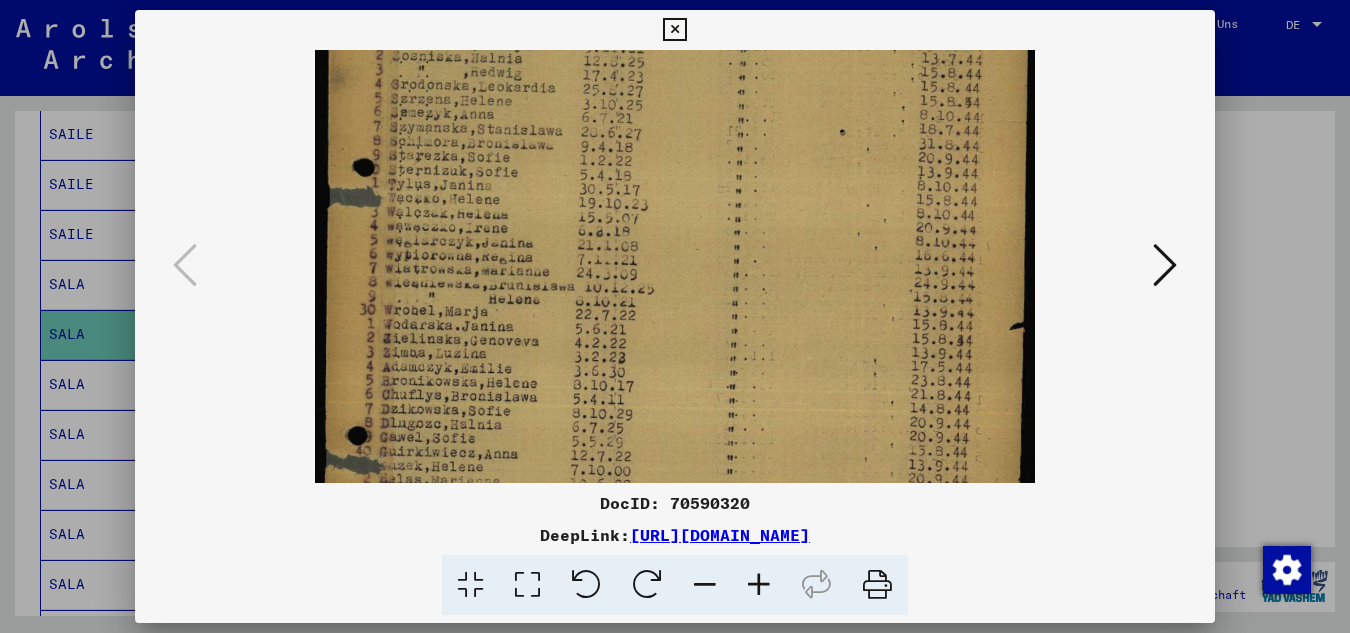 click at bounding box center [675, 293] 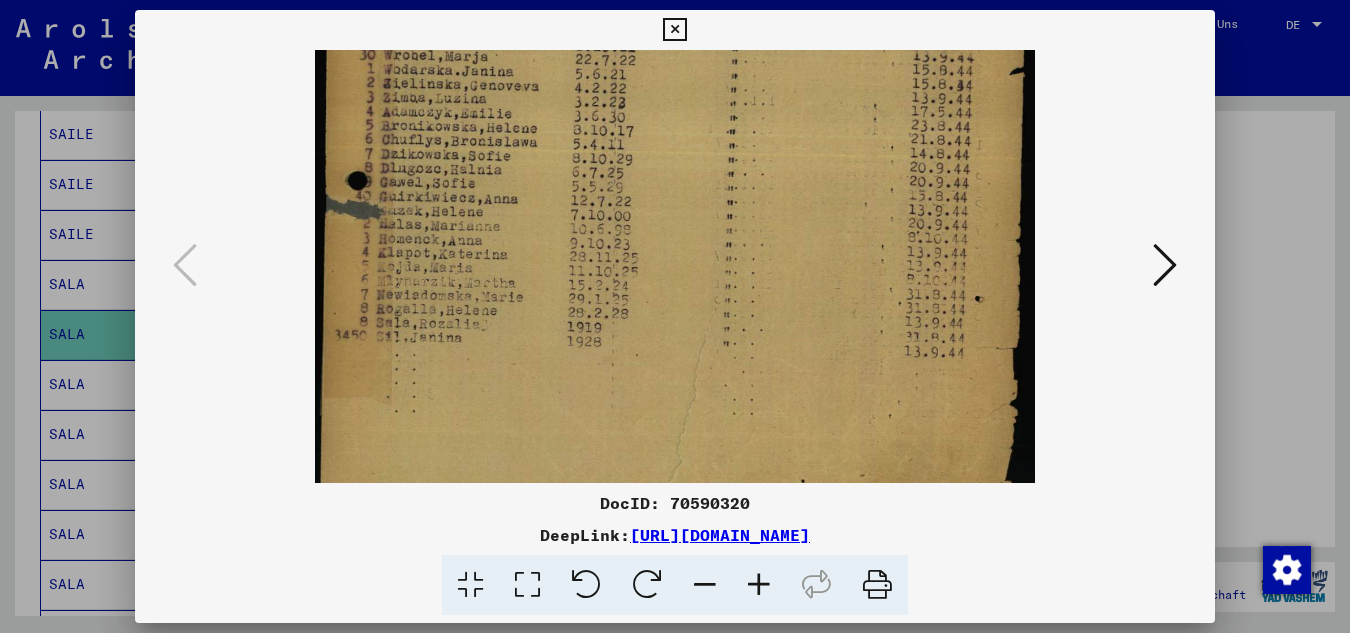 scroll, scrollTop: 506, scrollLeft: 0, axis: vertical 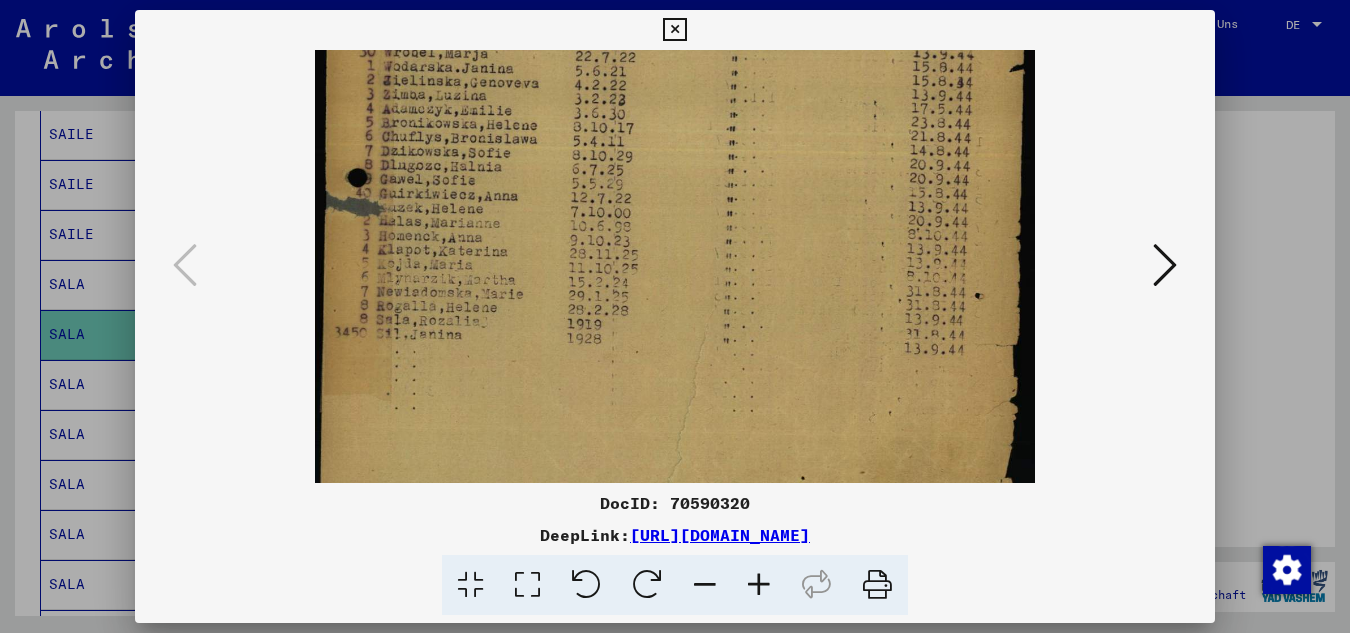 drag, startPoint x: 526, startPoint y: 392, endPoint x: 564, endPoint y: 182, distance: 213.4104 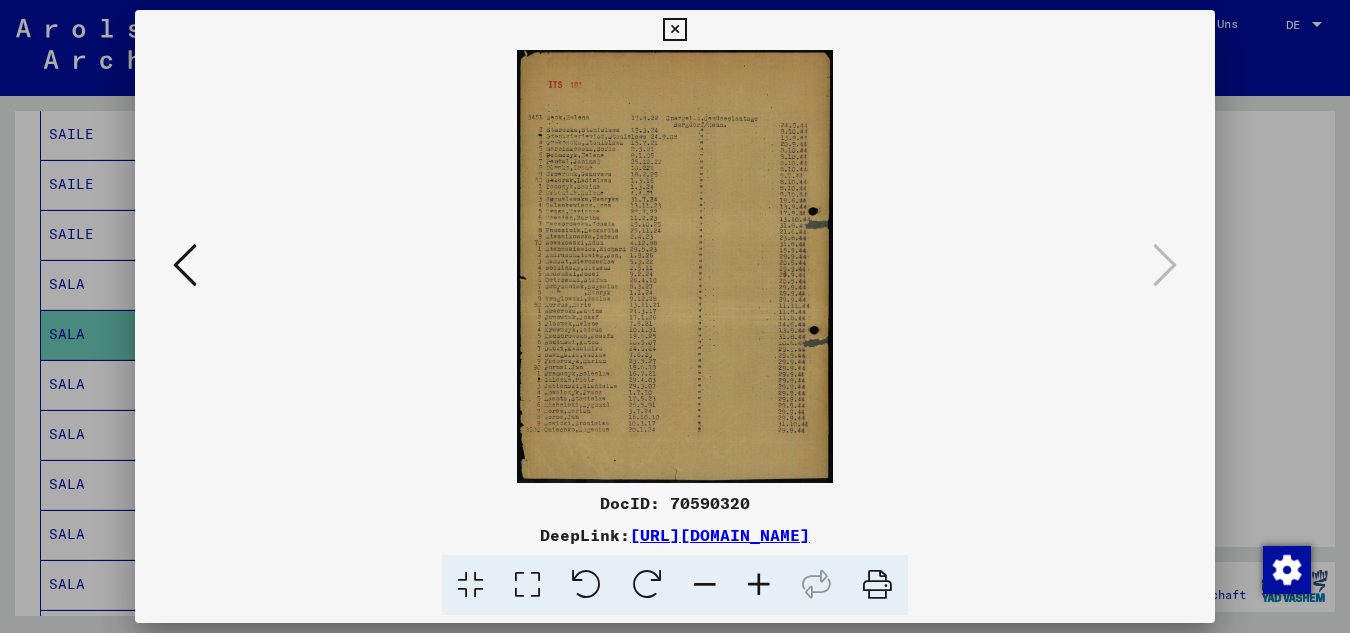 click at bounding box center [759, 585] 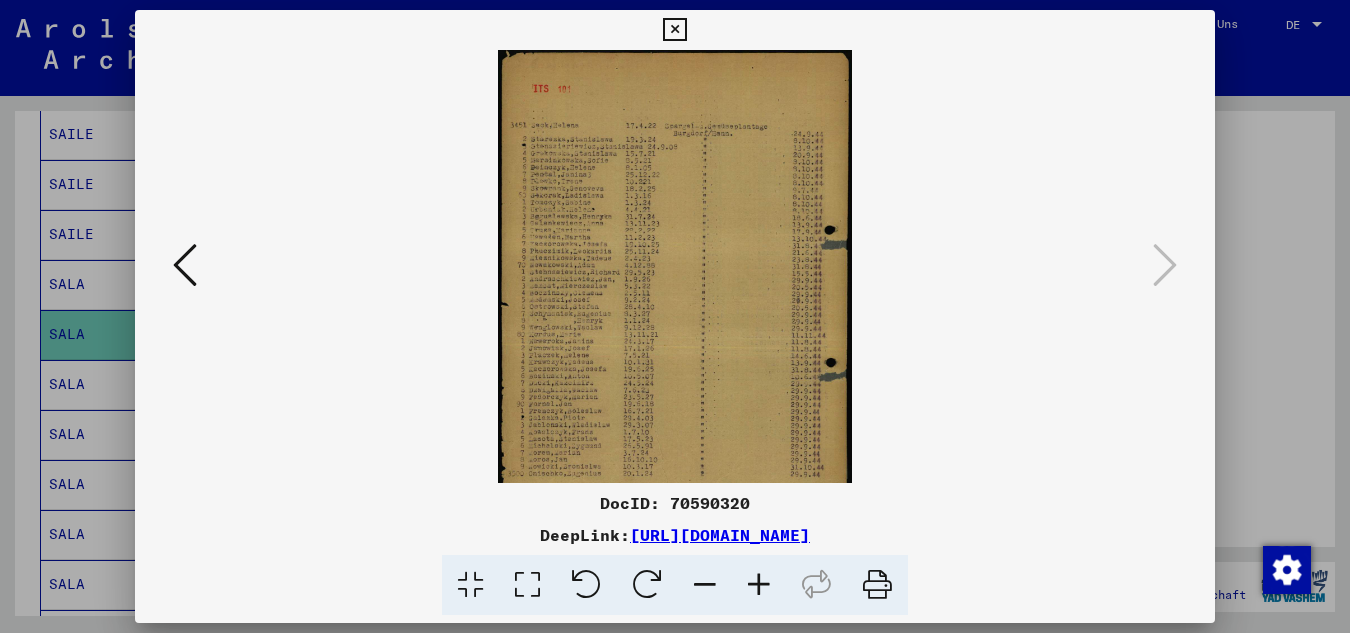 click at bounding box center [759, 585] 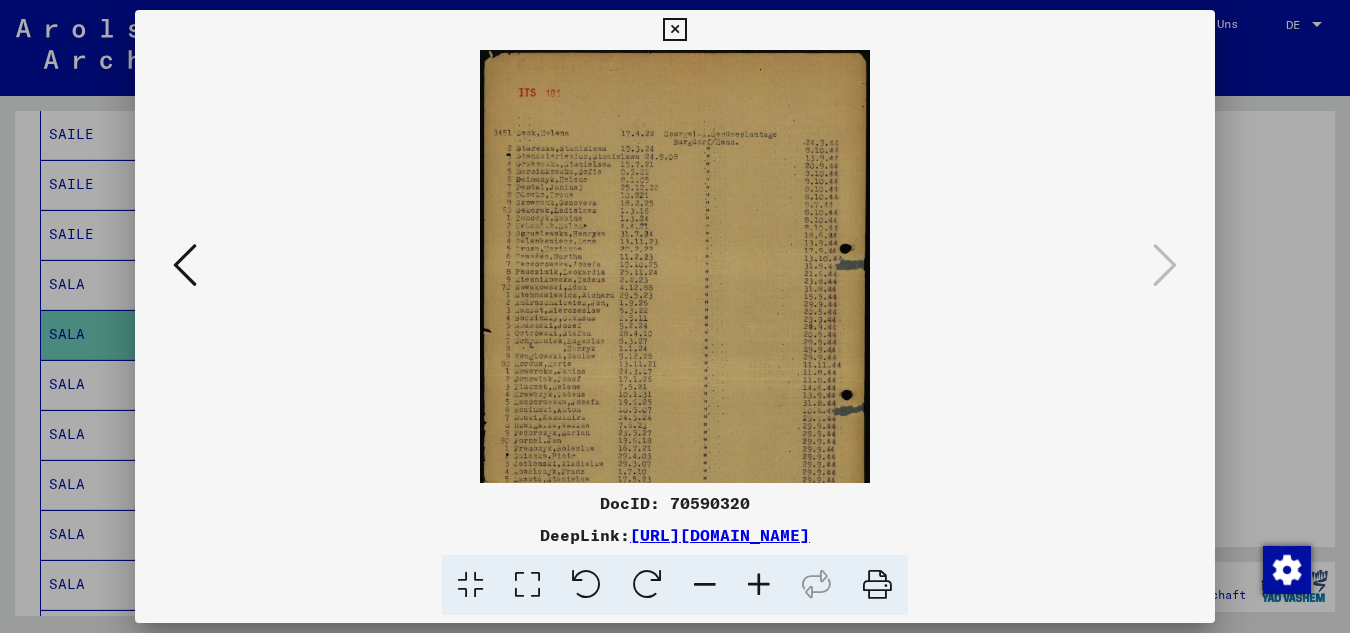 click at bounding box center (759, 585) 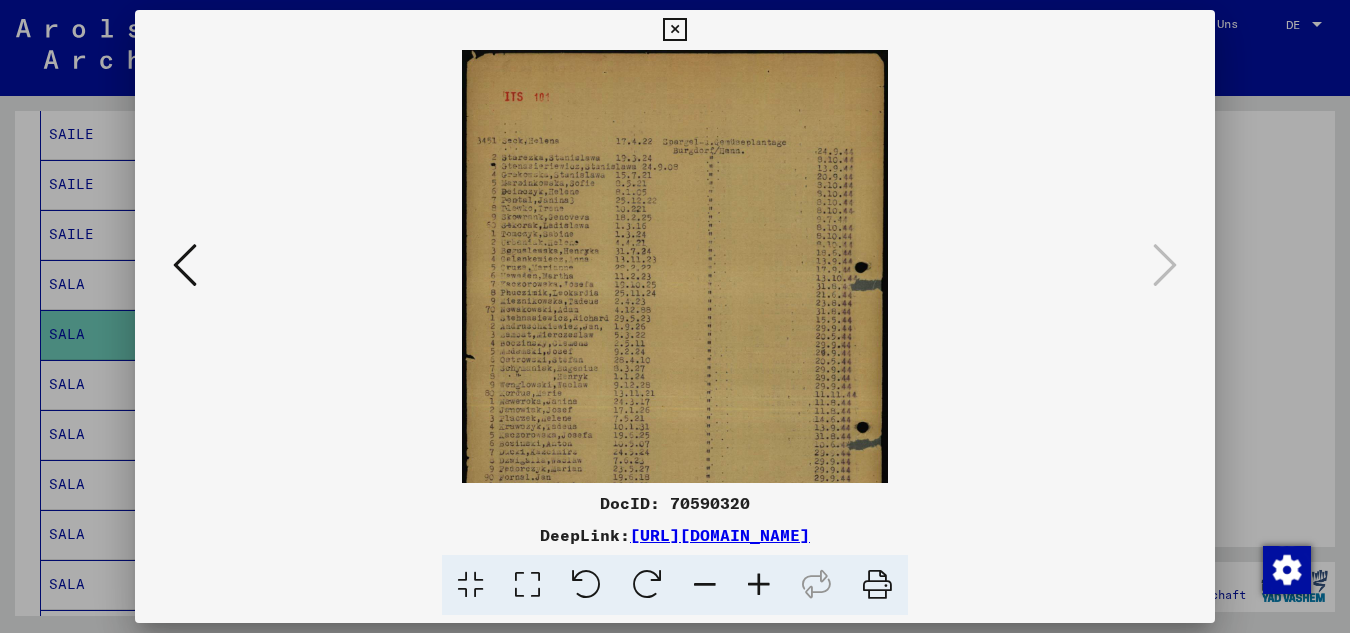 click at bounding box center (759, 585) 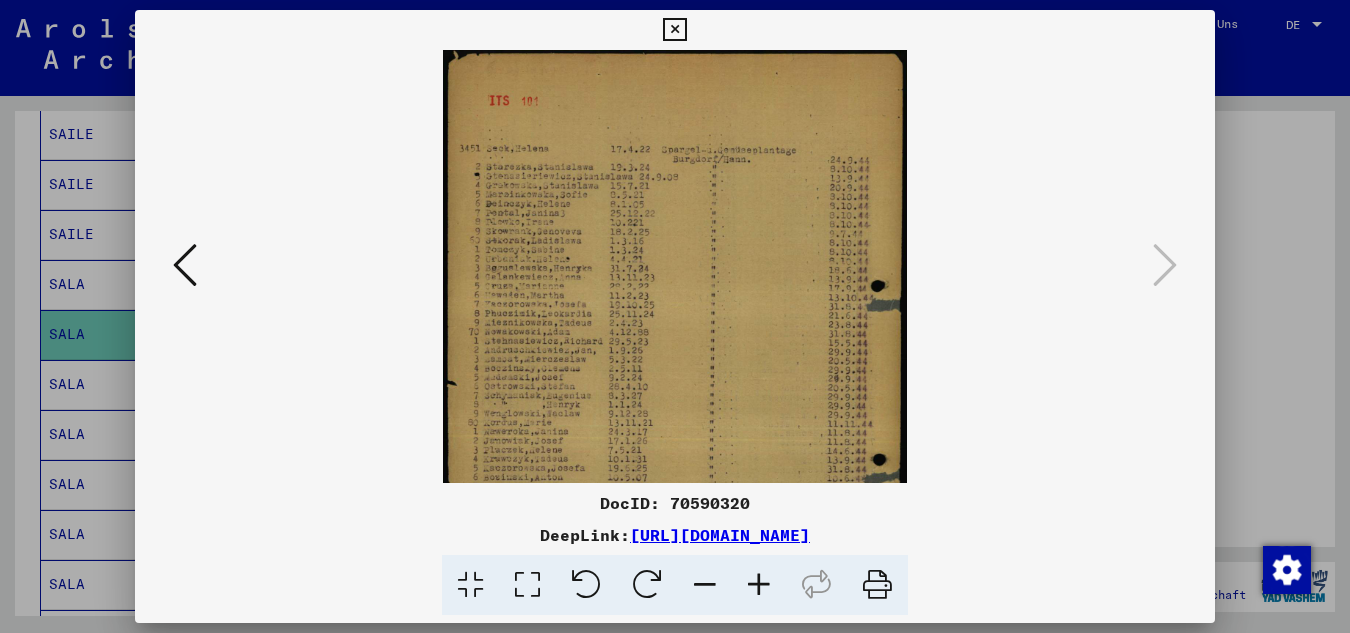 click at bounding box center (759, 585) 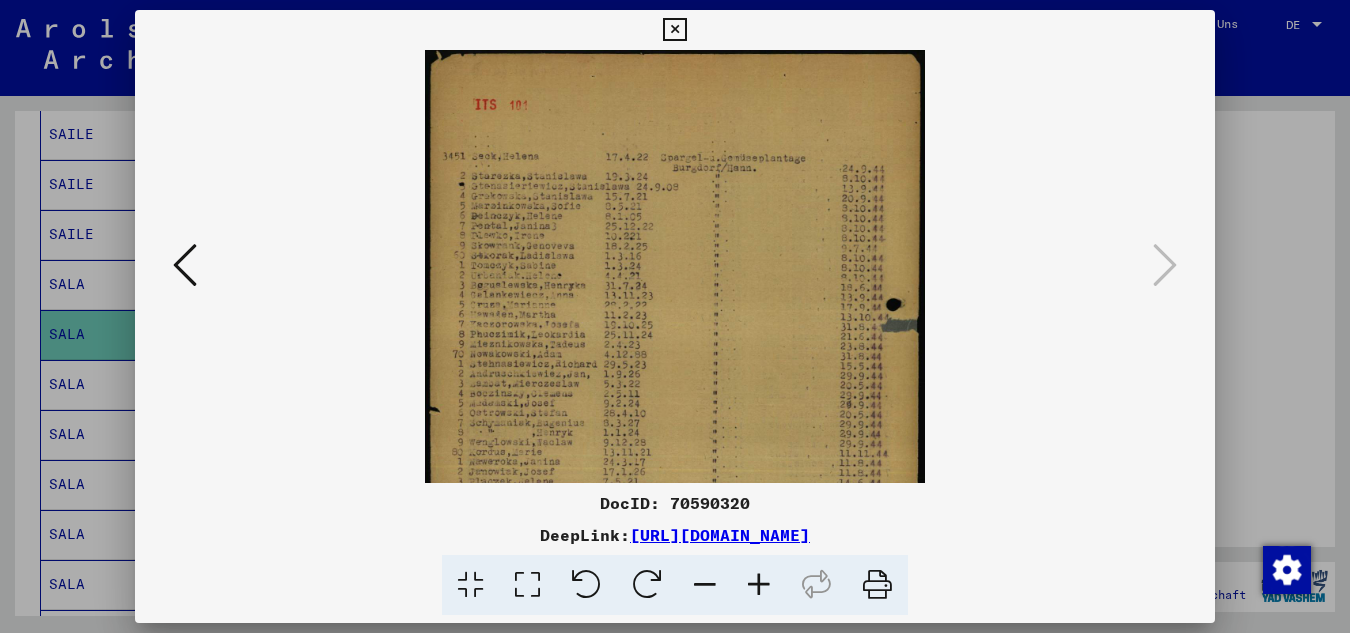 click at bounding box center [759, 585] 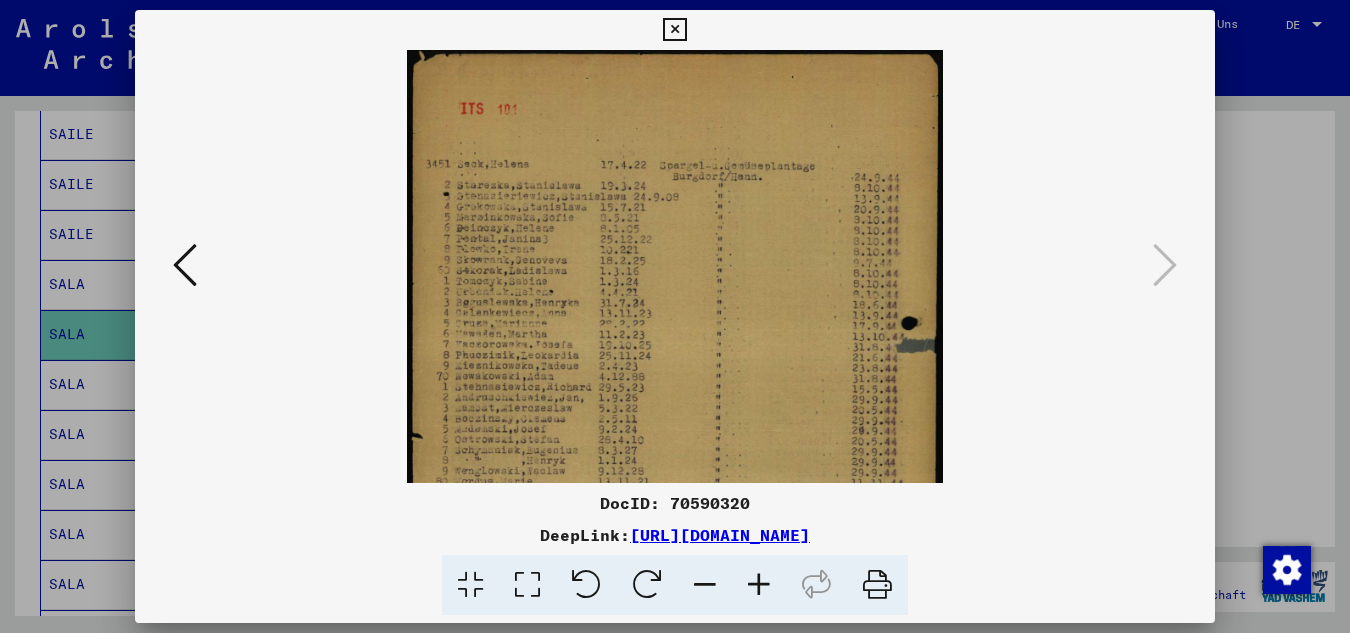 click at bounding box center (759, 585) 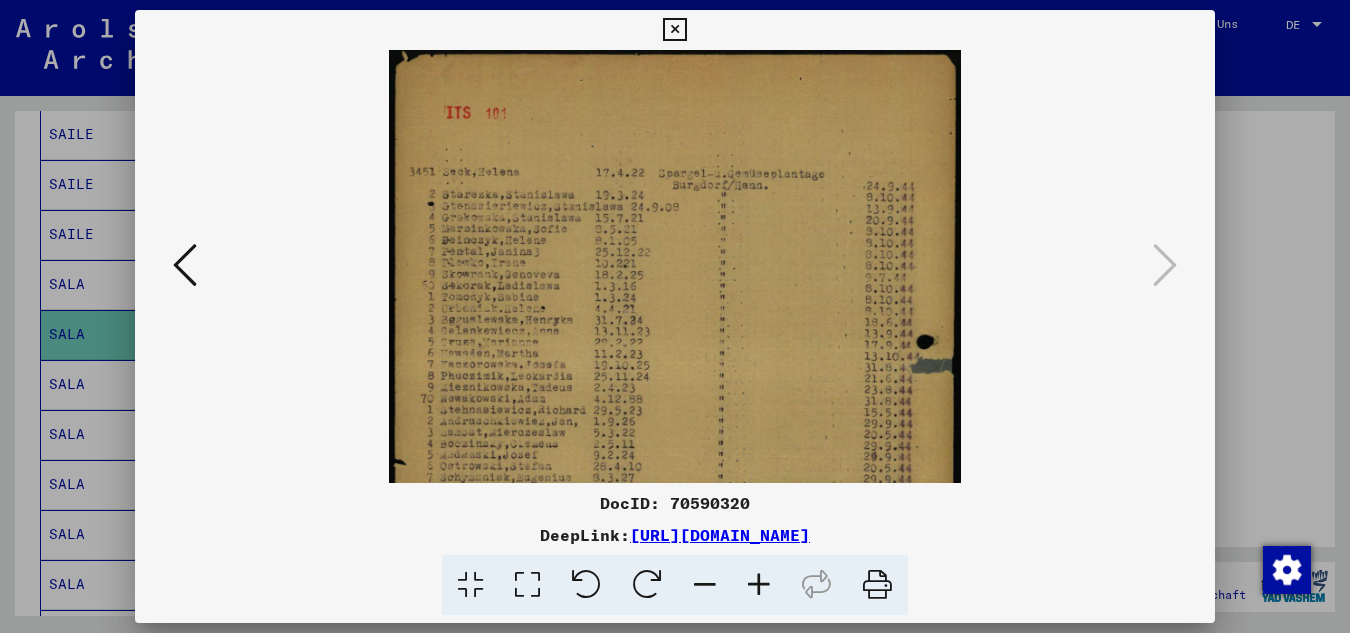 click at bounding box center (759, 585) 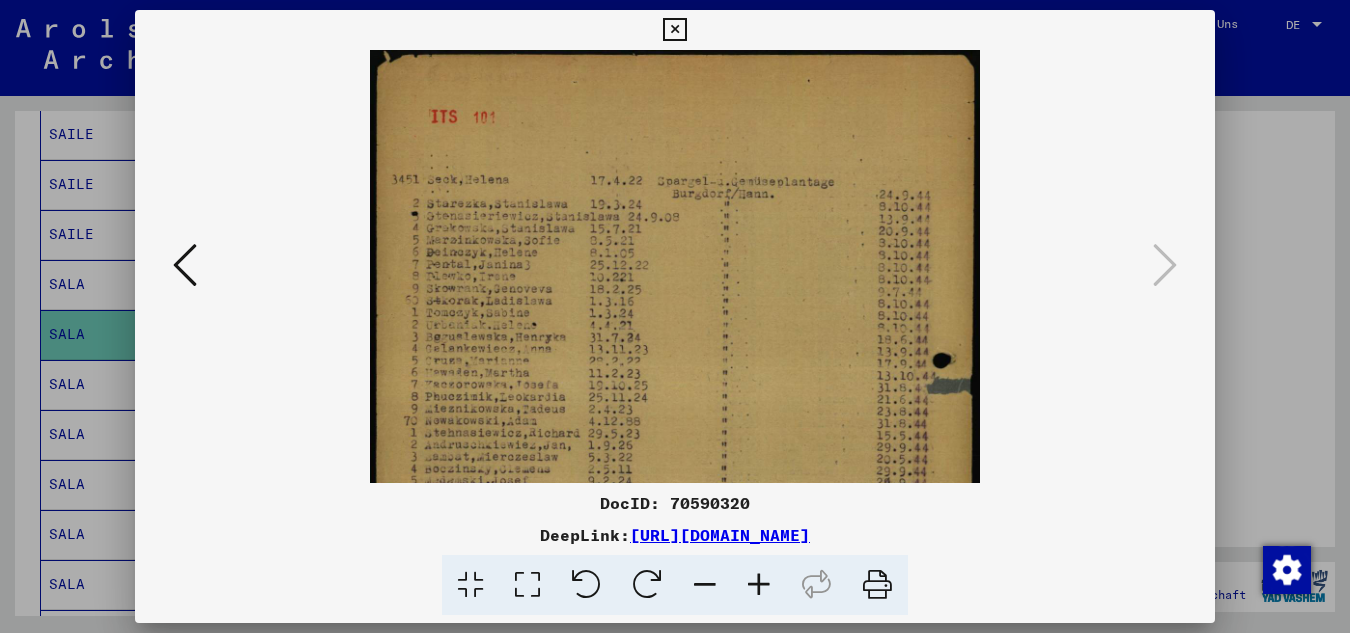 click at bounding box center [759, 585] 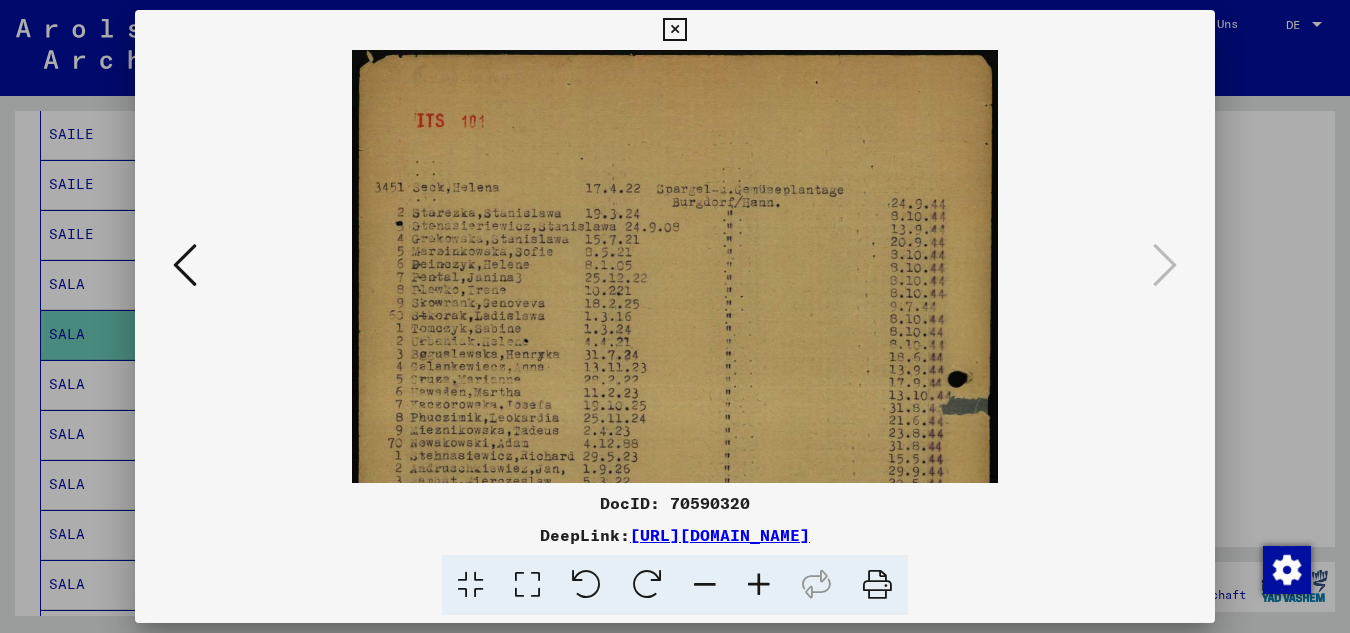 click at bounding box center [759, 585] 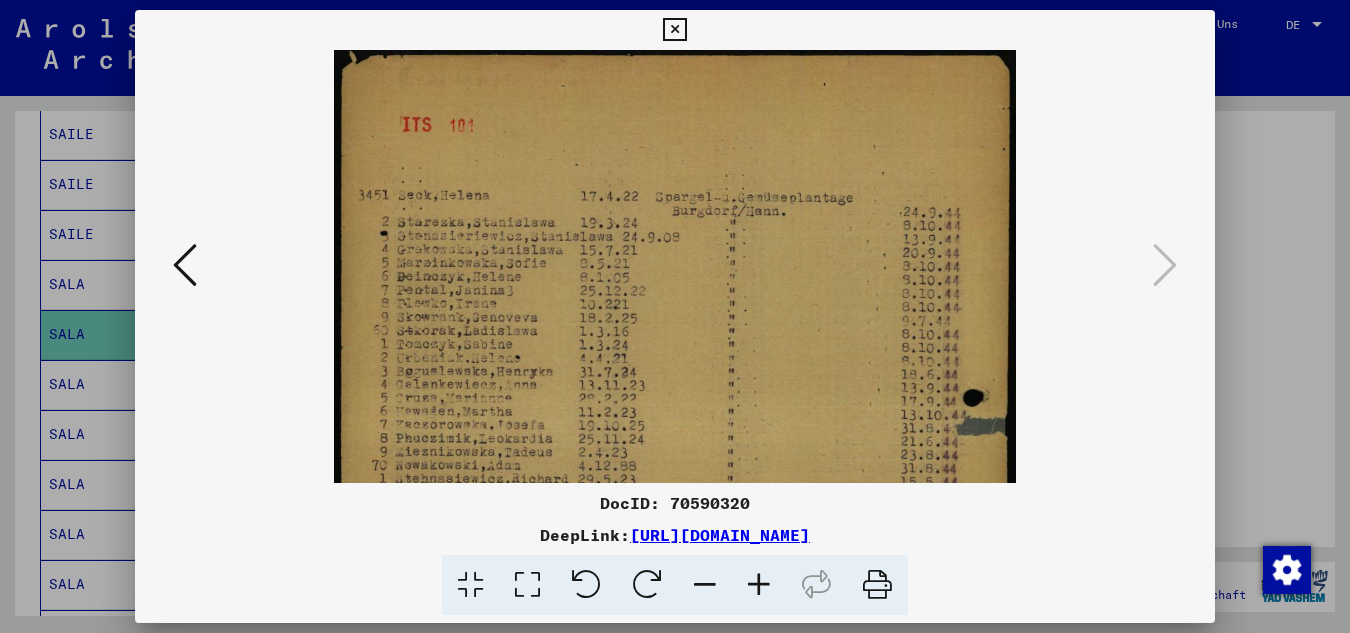 click at bounding box center (759, 585) 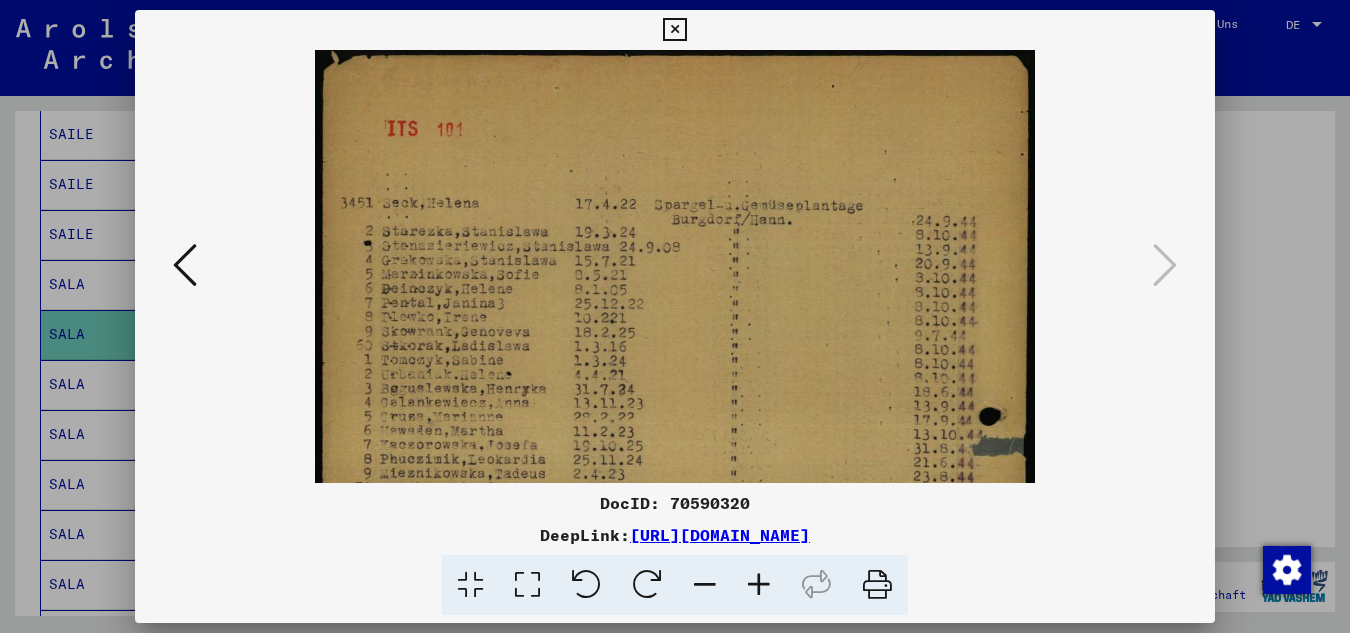click at bounding box center [759, 585] 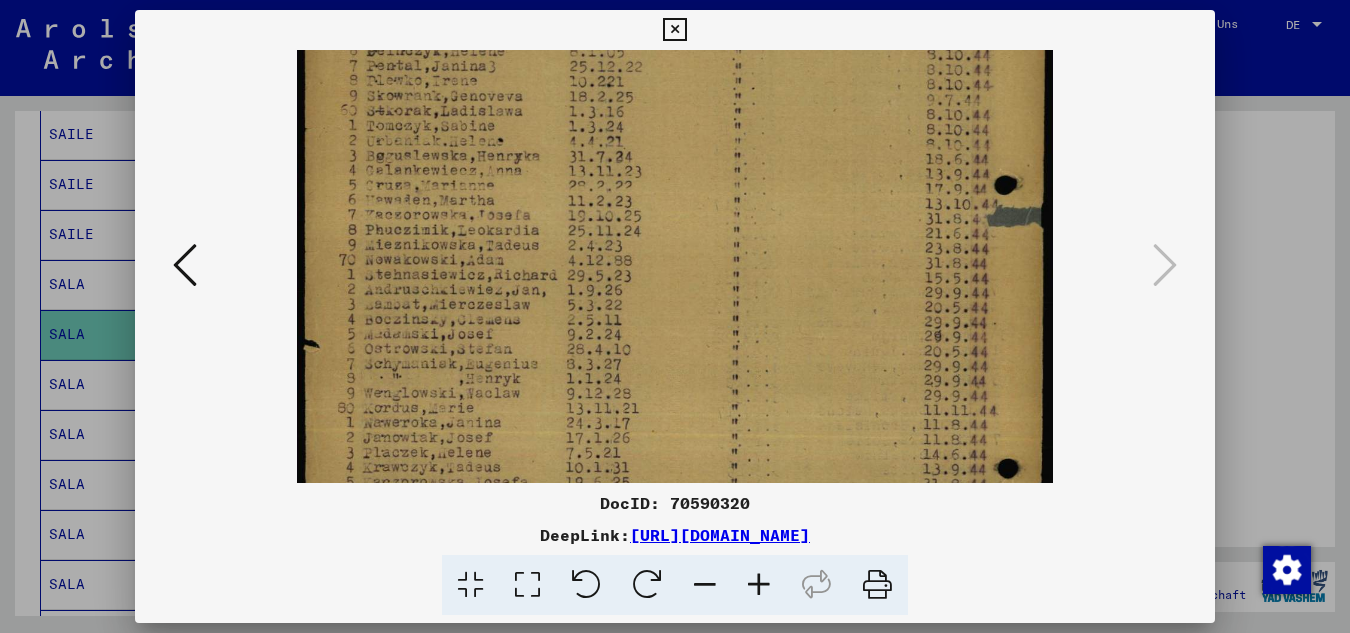 drag, startPoint x: 616, startPoint y: 409, endPoint x: 663, endPoint y: 146, distance: 267.16663 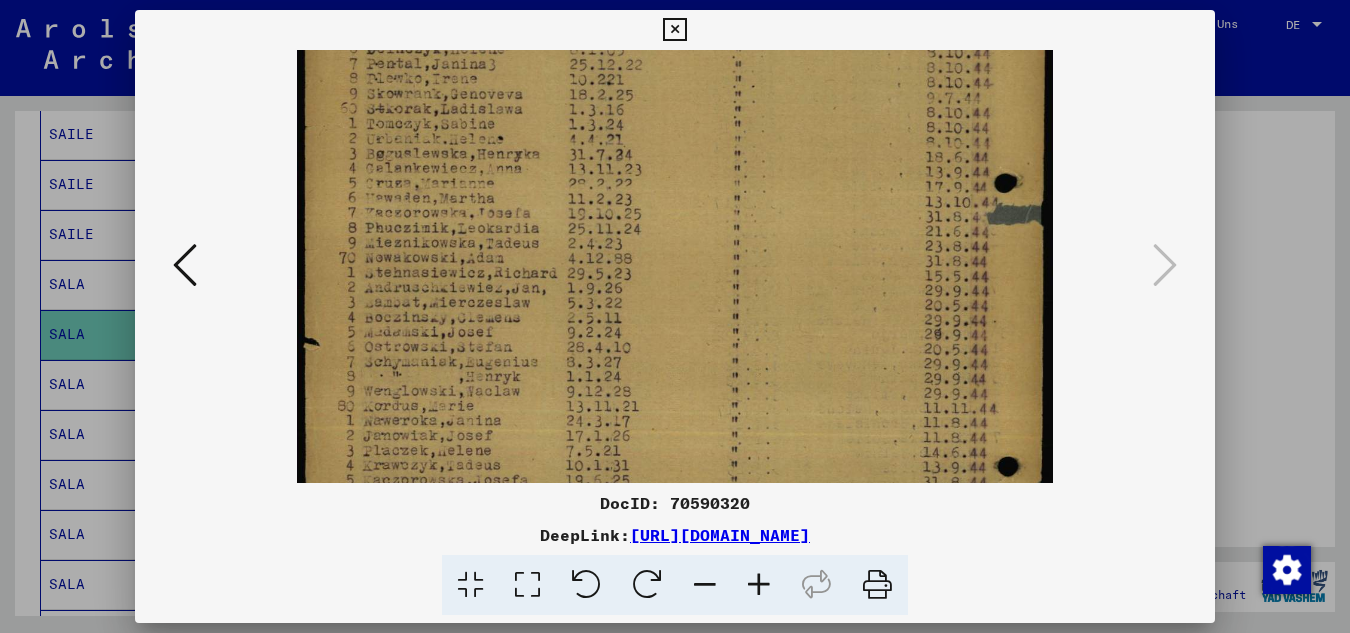 click at bounding box center (675, 314) 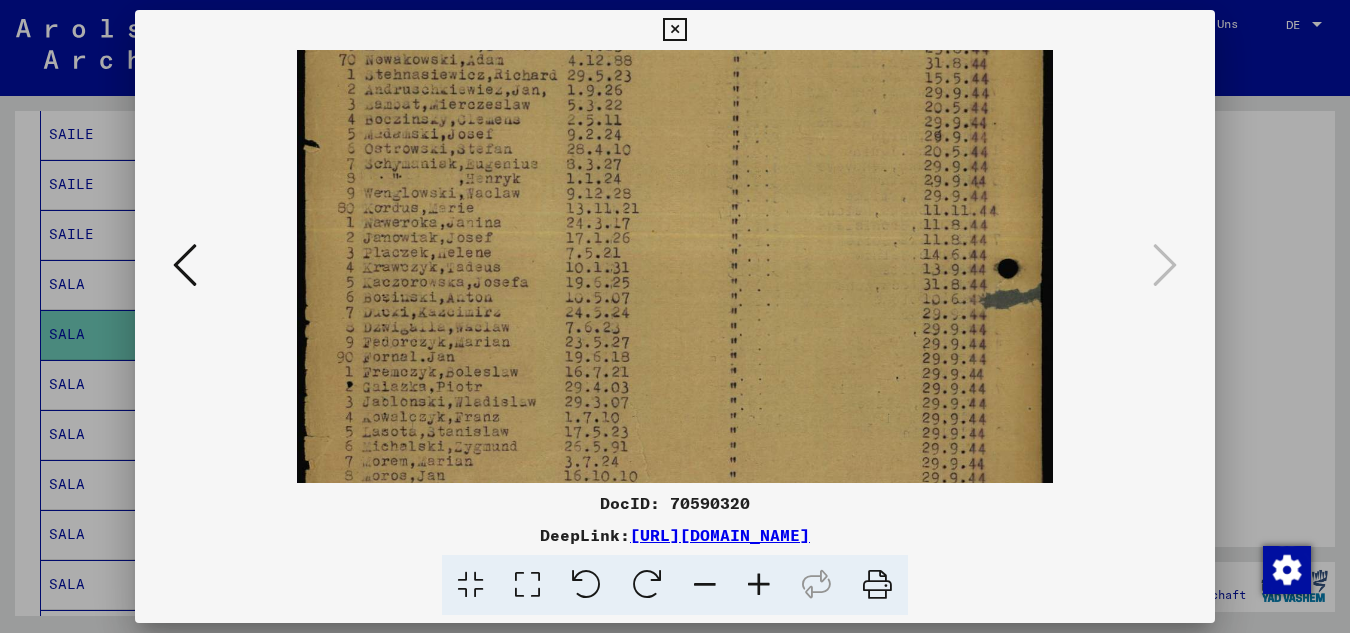 drag, startPoint x: 609, startPoint y: 391, endPoint x: 634, endPoint y: 201, distance: 191.63768 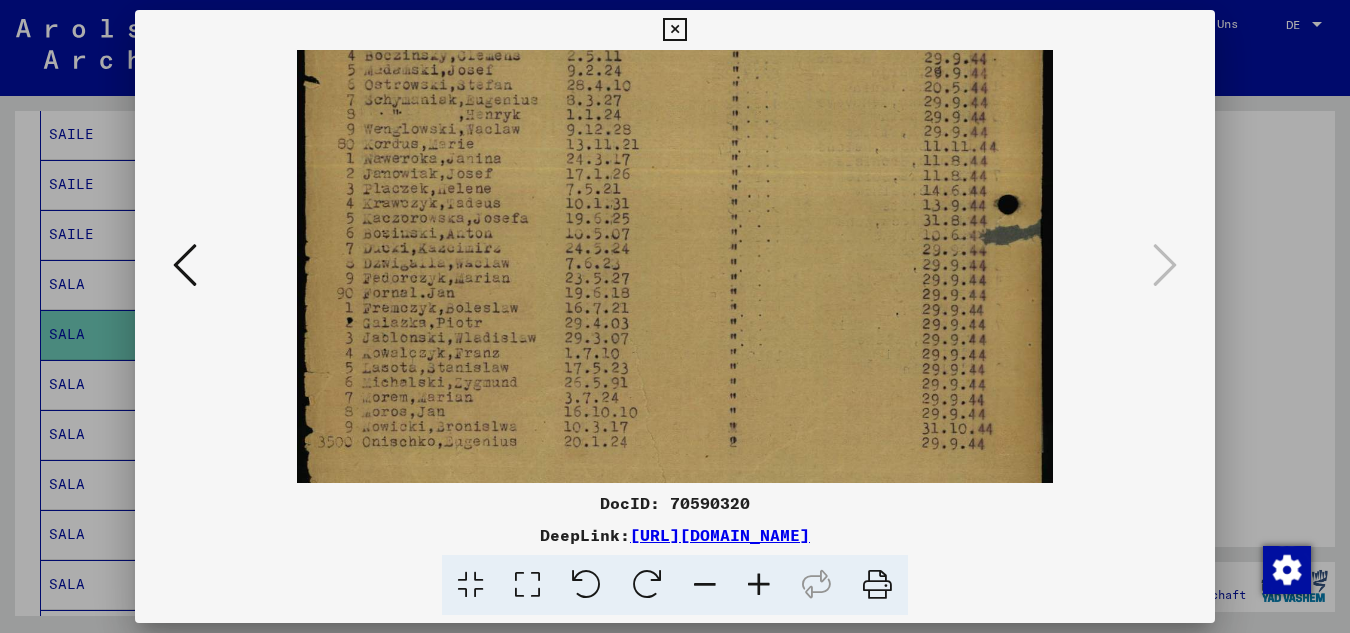 scroll, scrollTop: 600, scrollLeft: 0, axis: vertical 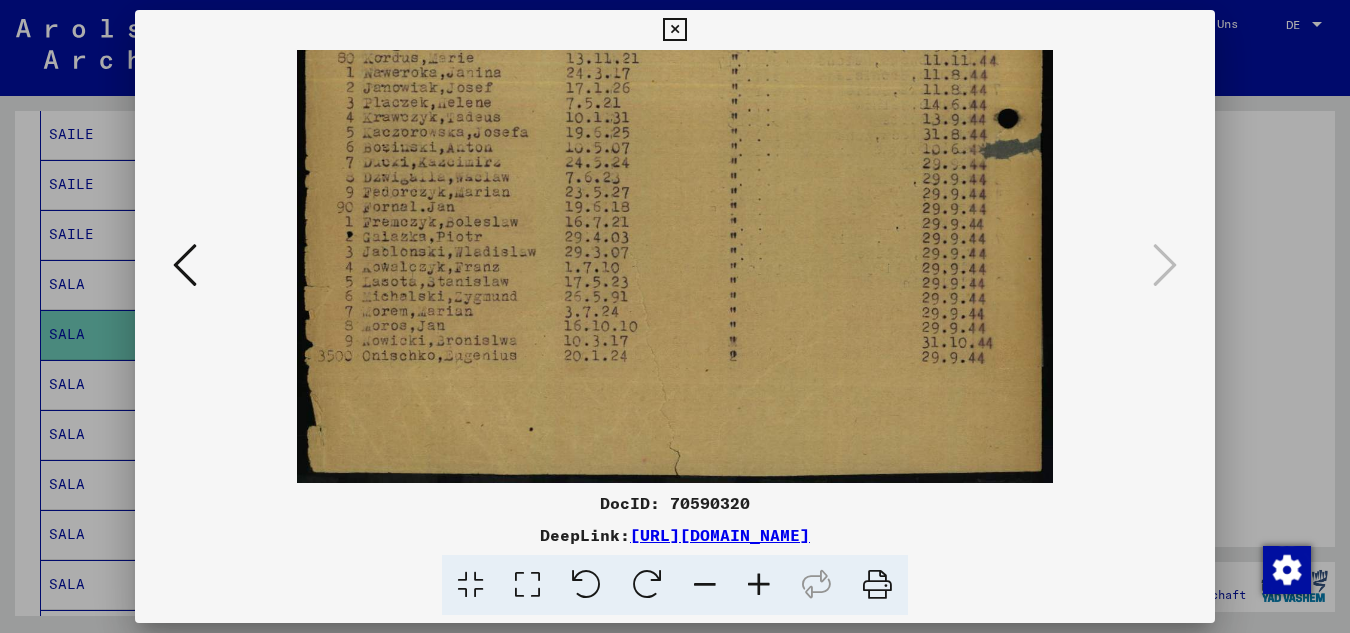 drag, startPoint x: 638, startPoint y: 423, endPoint x: 674, endPoint y: 187, distance: 238.72998 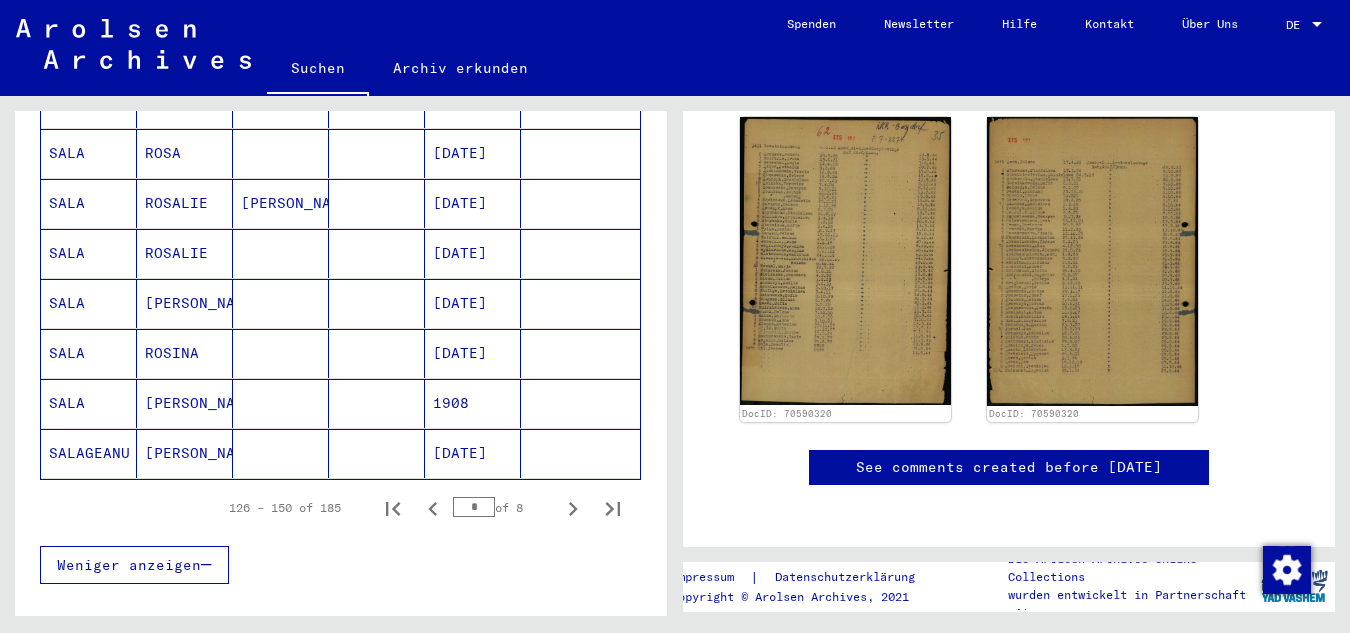 scroll, scrollTop: 1216, scrollLeft: 0, axis: vertical 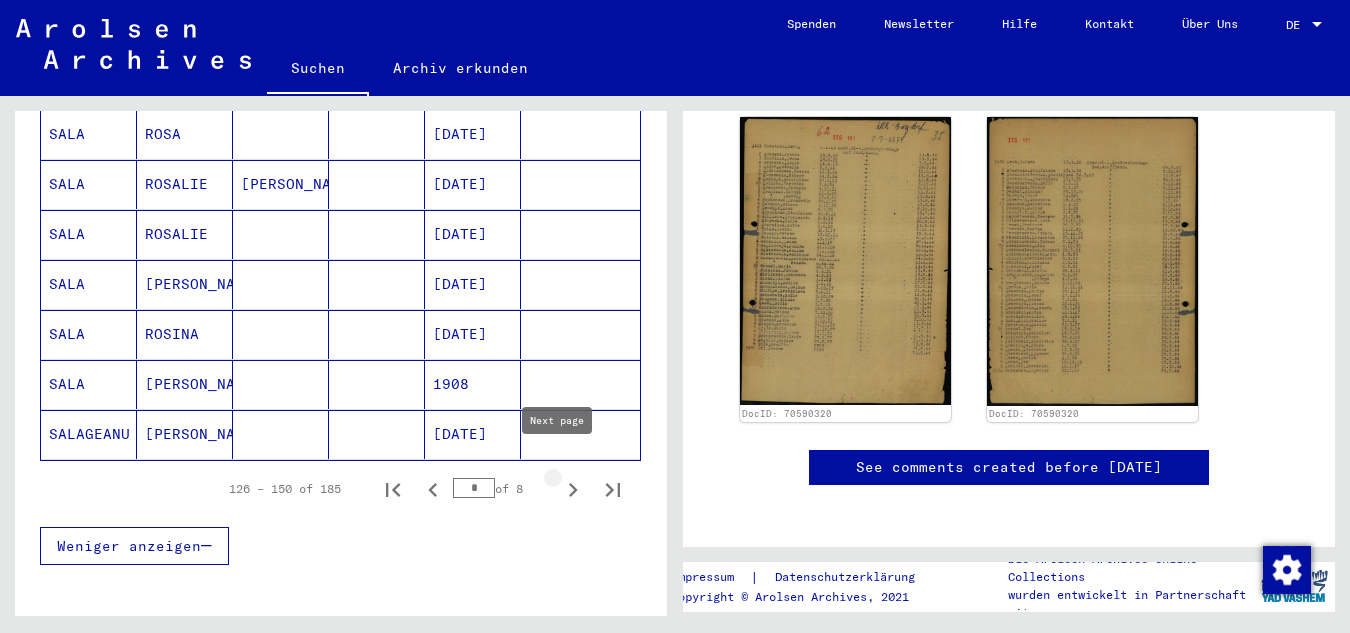 click 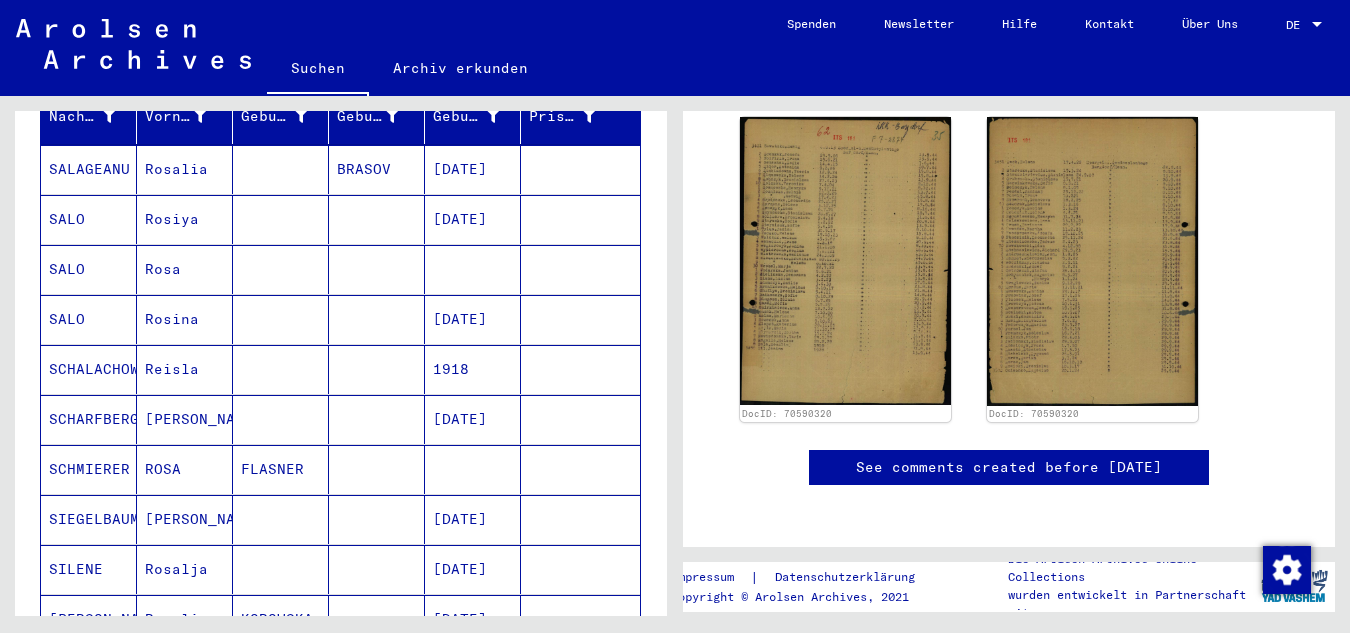 scroll, scrollTop: 316, scrollLeft: 0, axis: vertical 